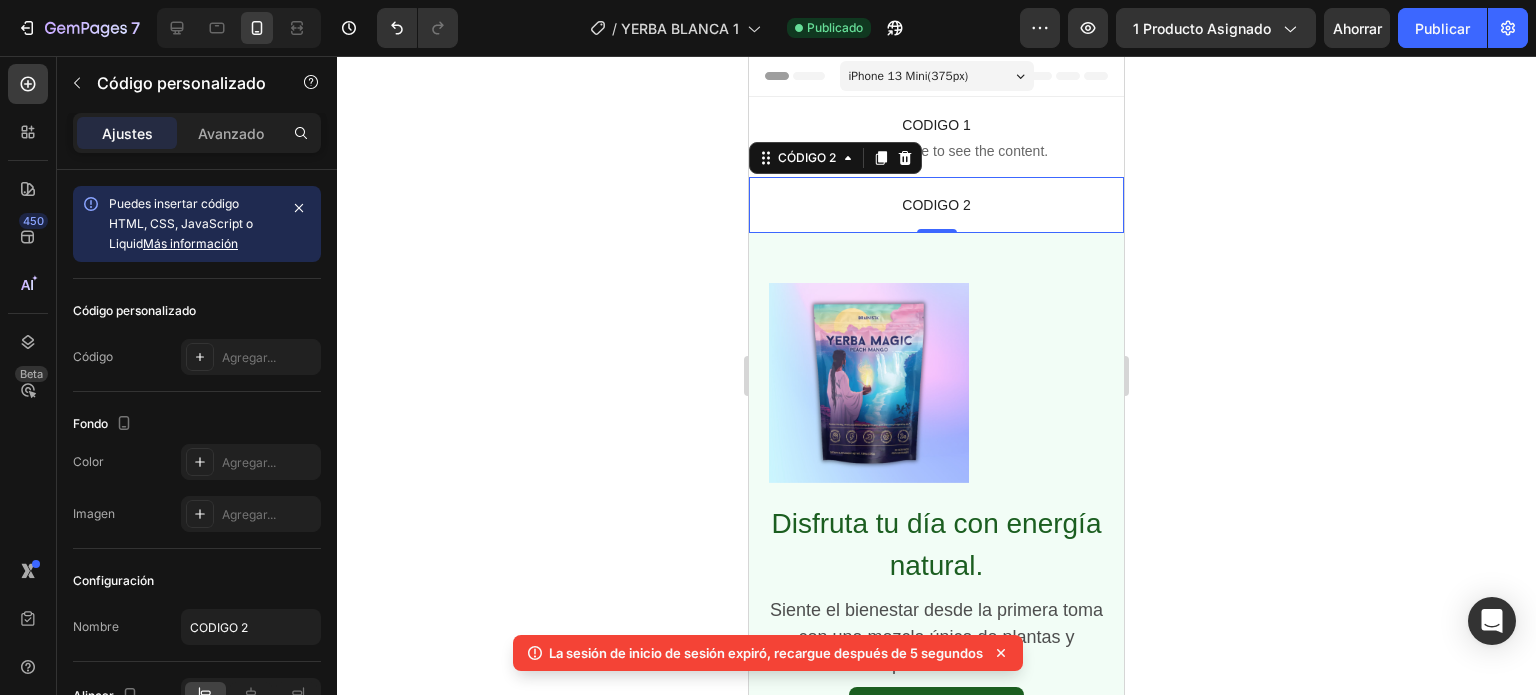 scroll, scrollTop: 0, scrollLeft: 0, axis: both 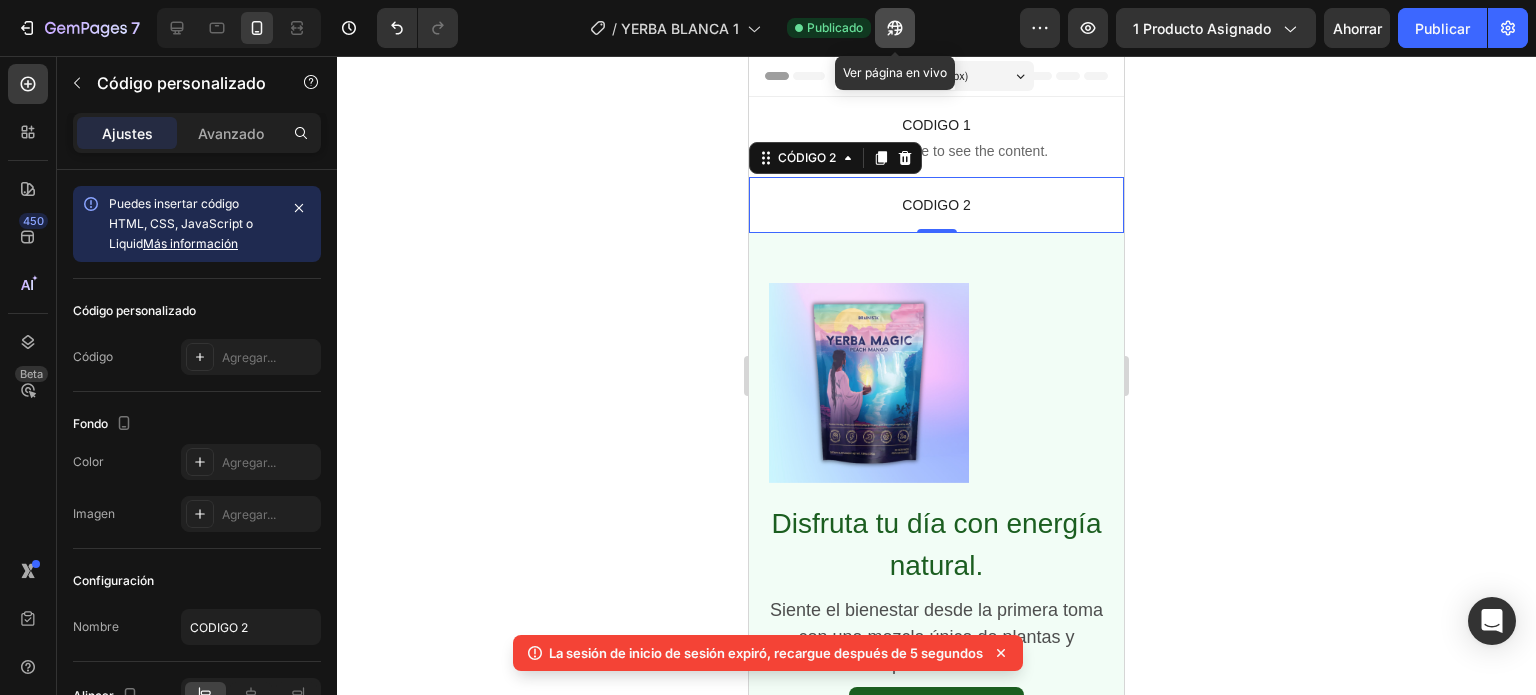 click 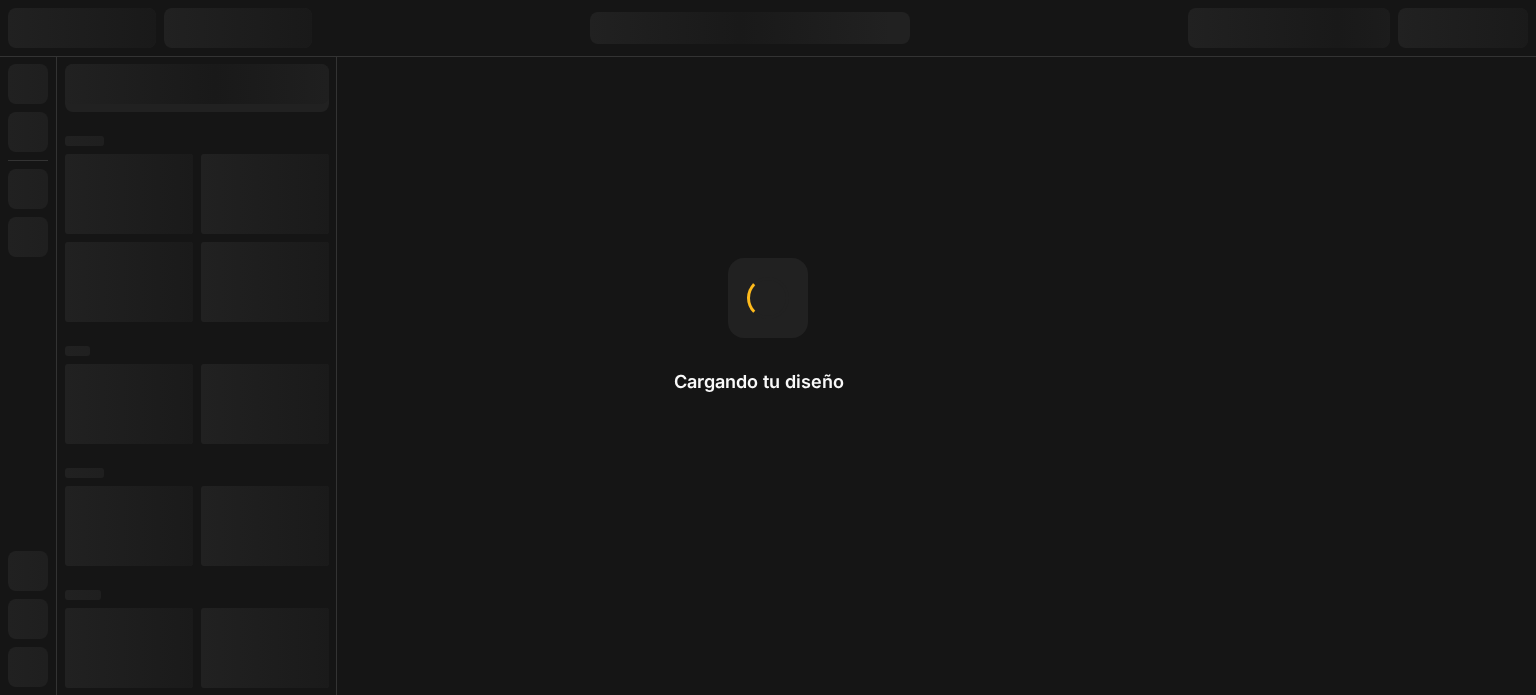 scroll, scrollTop: 0, scrollLeft: 0, axis: both 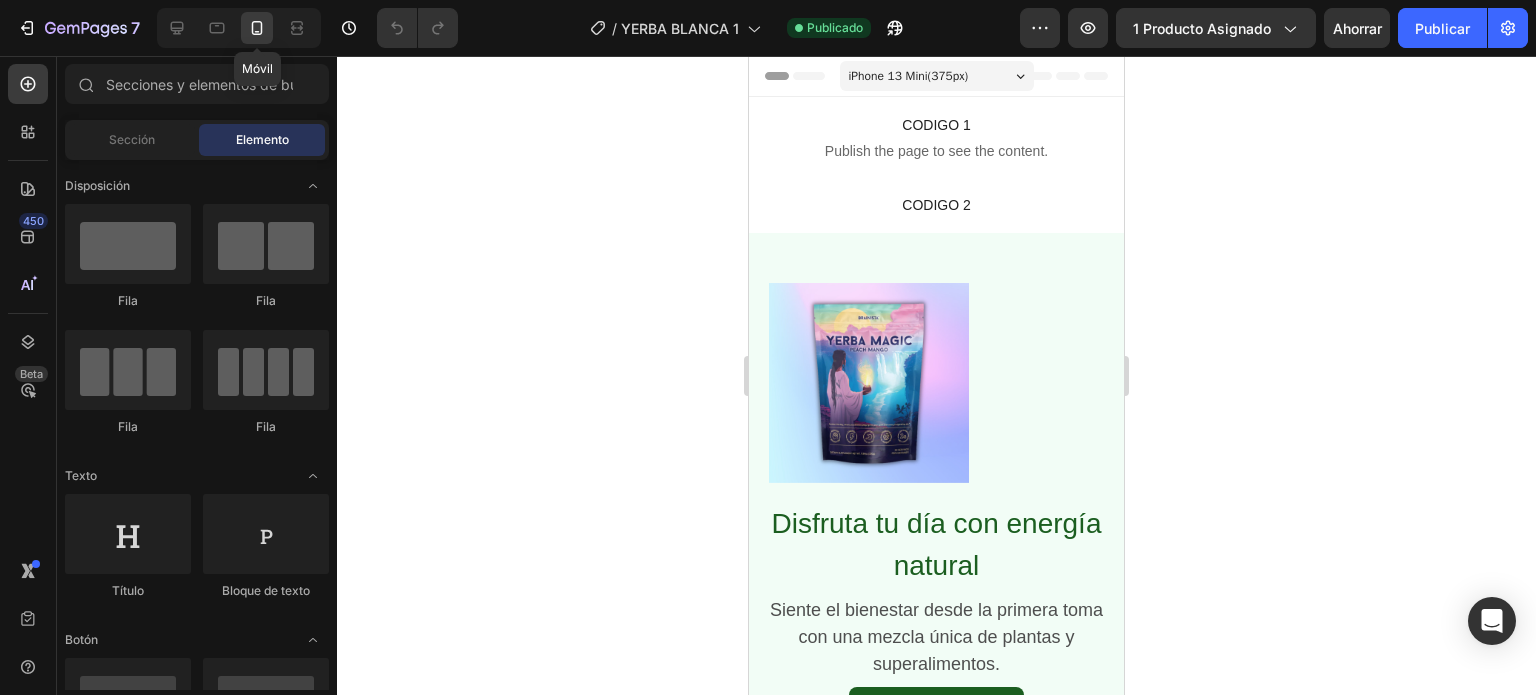 click 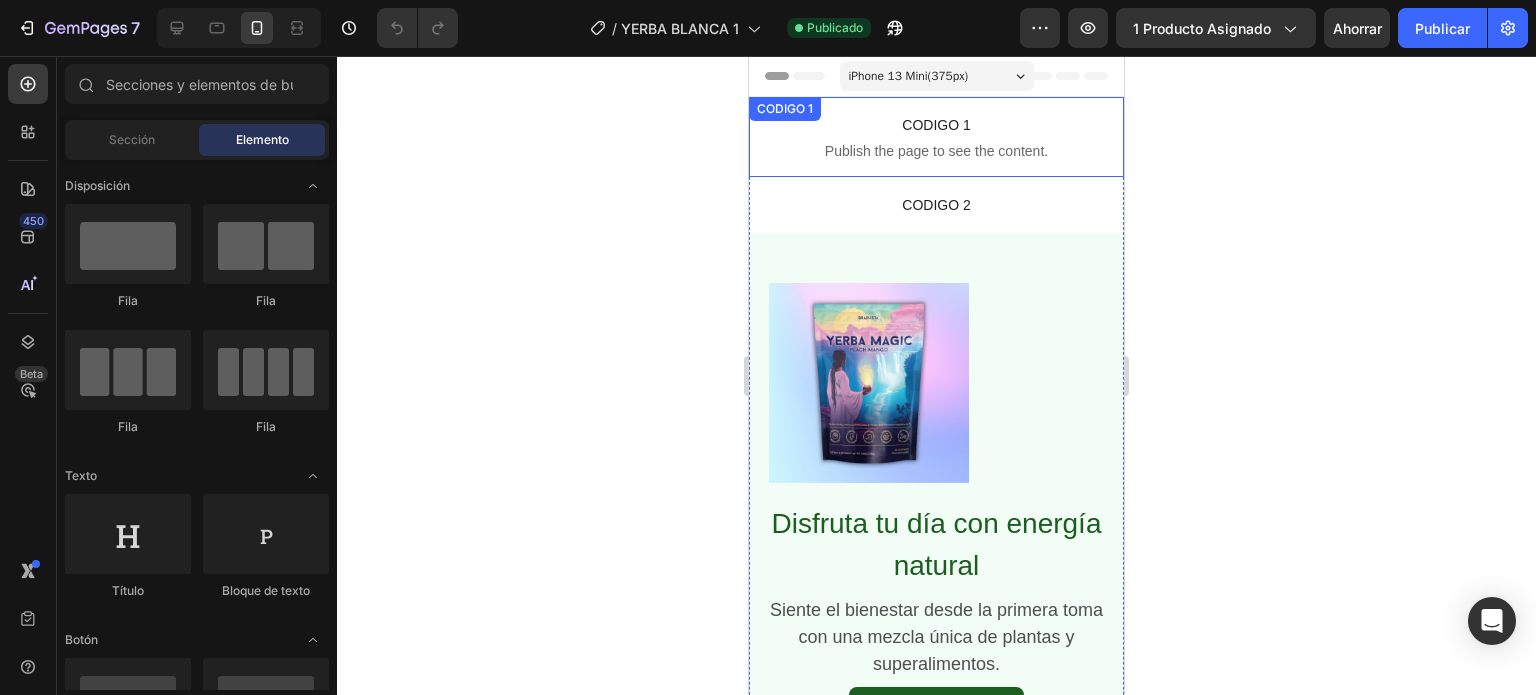 click on "CODIGO 1
Publish the page to see the content.
CODIGO 1" at bounding box center [936, 137] 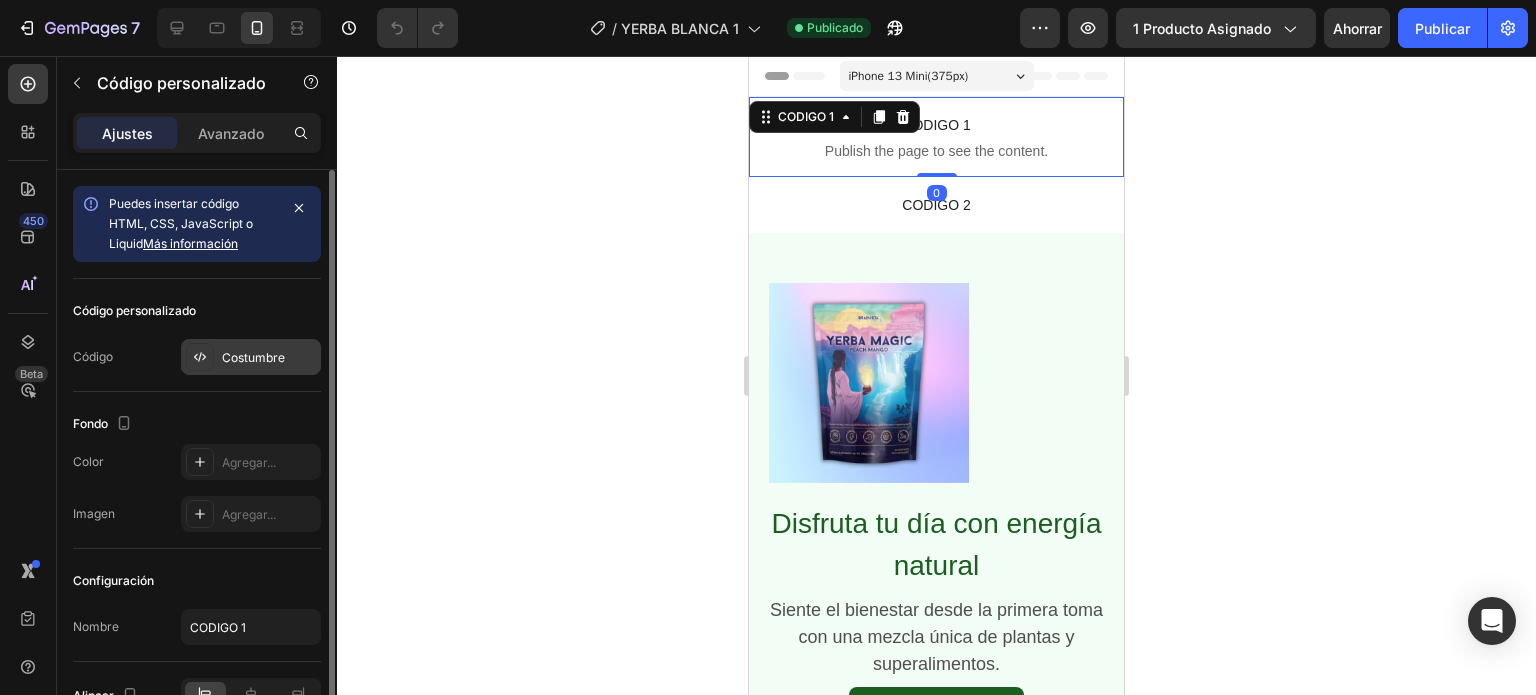 click on "Costumbre" at bounding box center [253, 357] 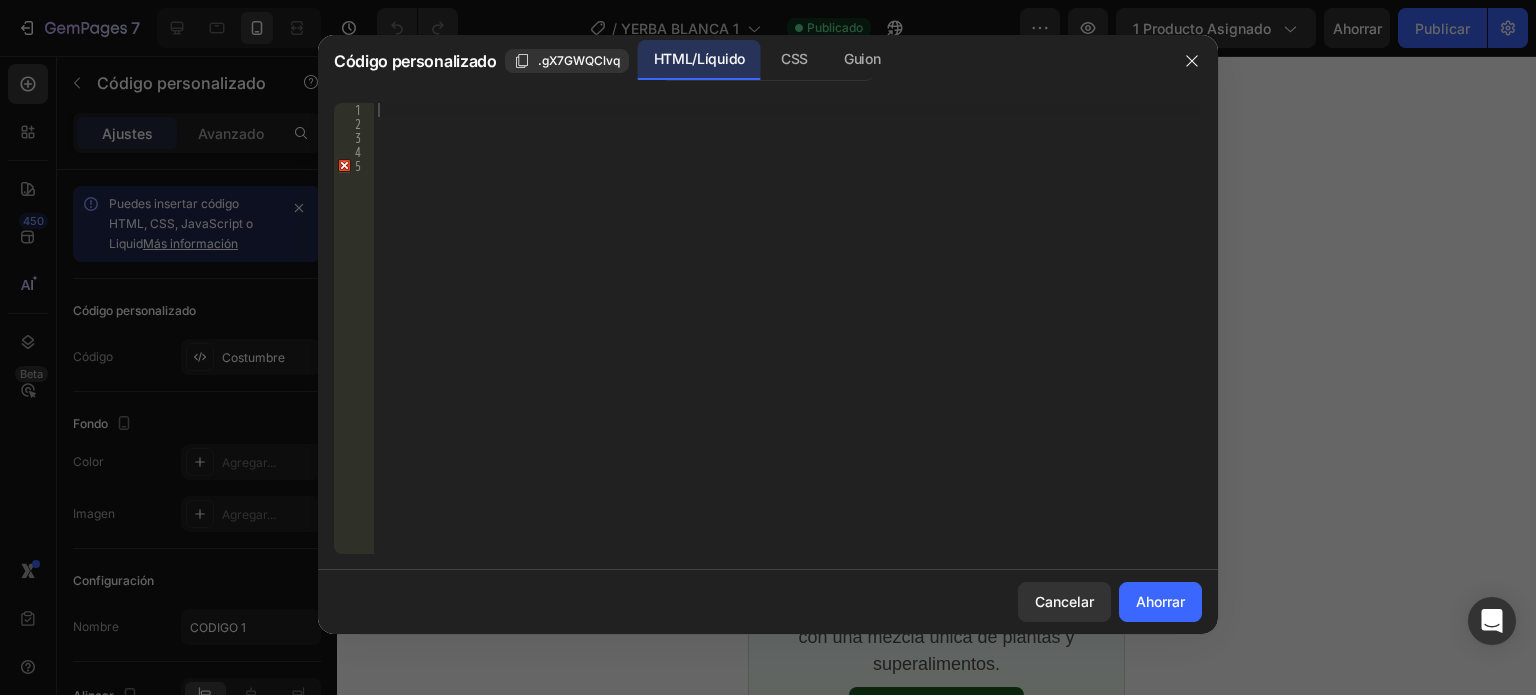 type 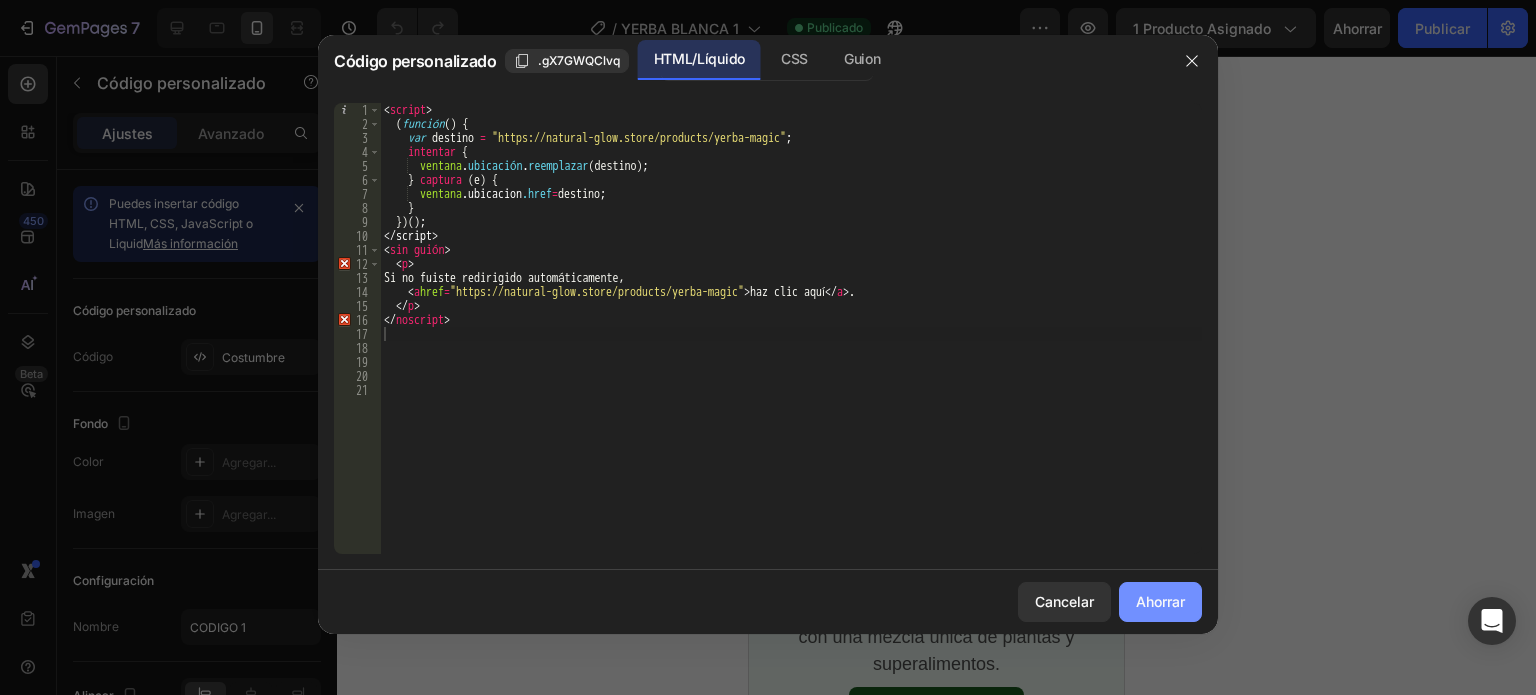 click on "Ahorrar" 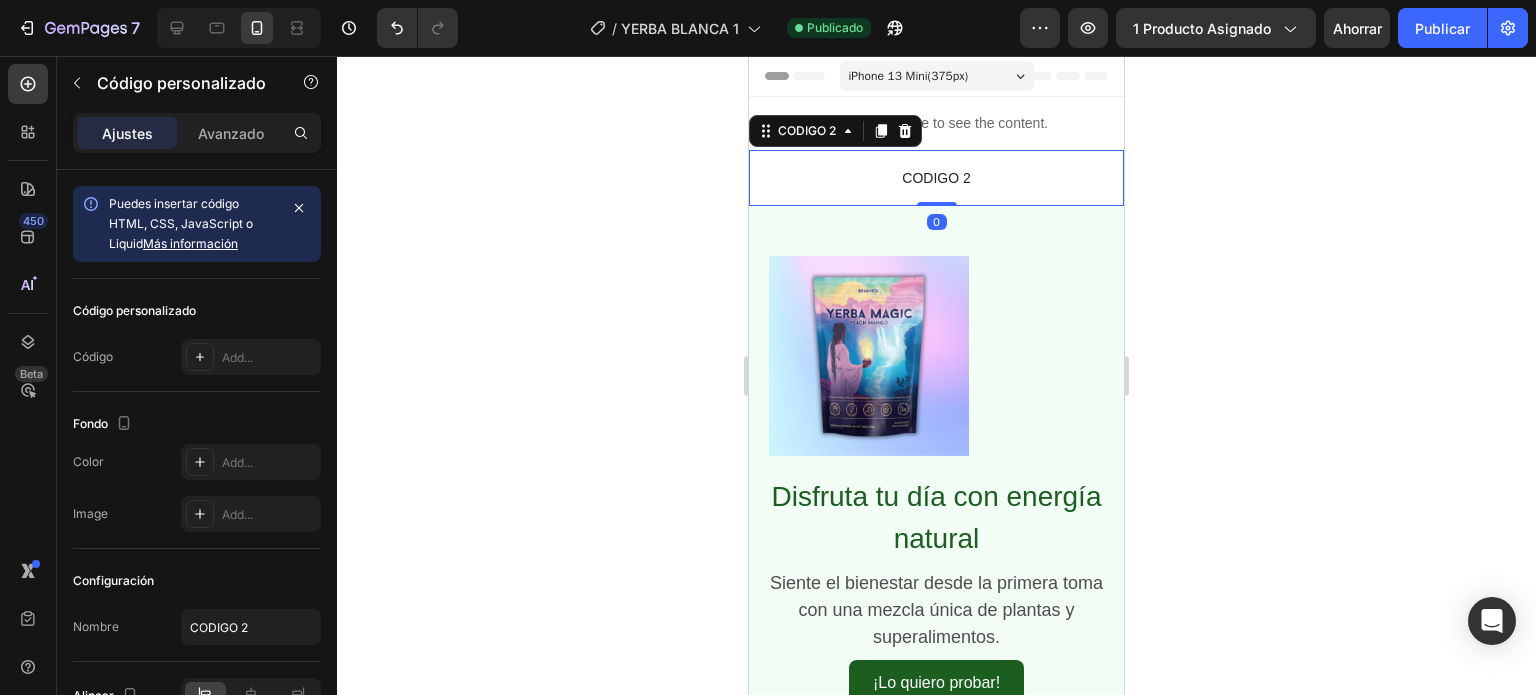 click on "CODIGO 2" at bounding box center (936, 178) 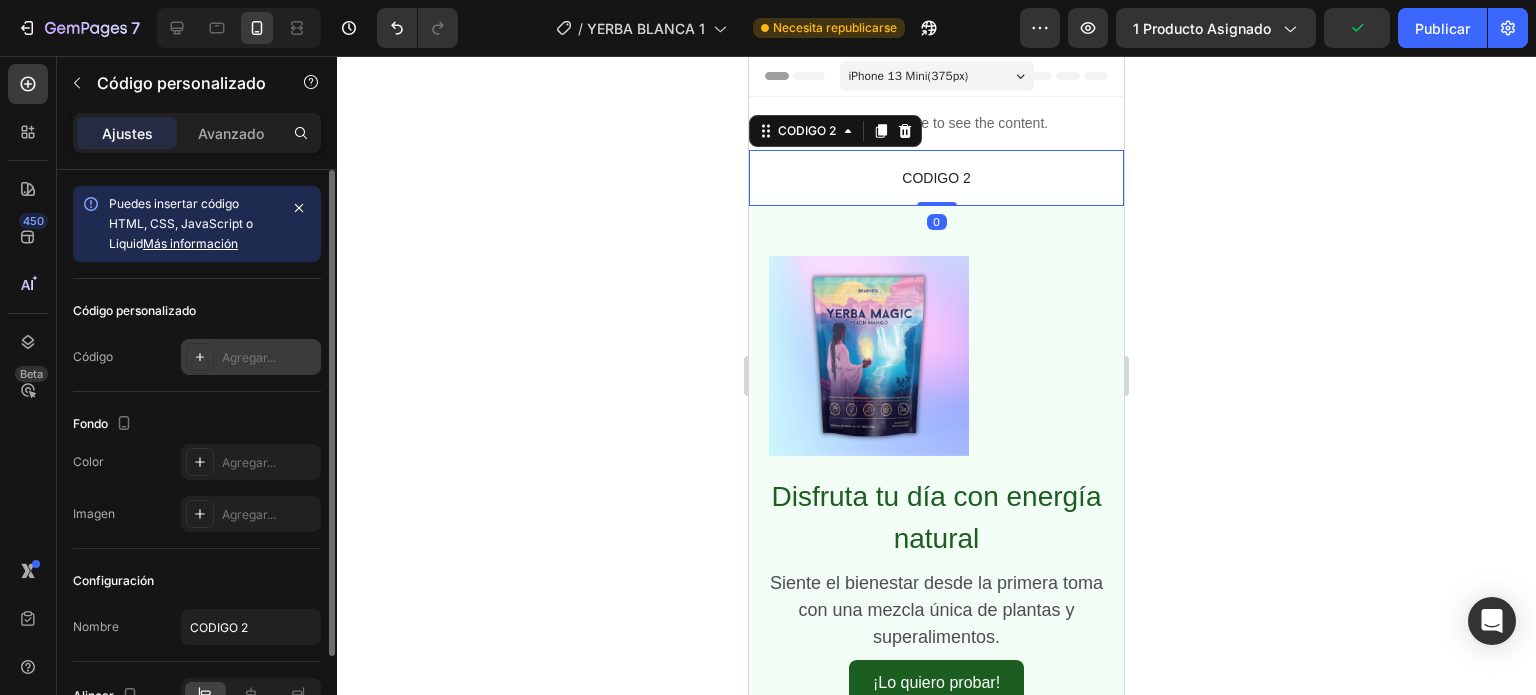 click on "Agregar..." at bounding box center (251, 357) 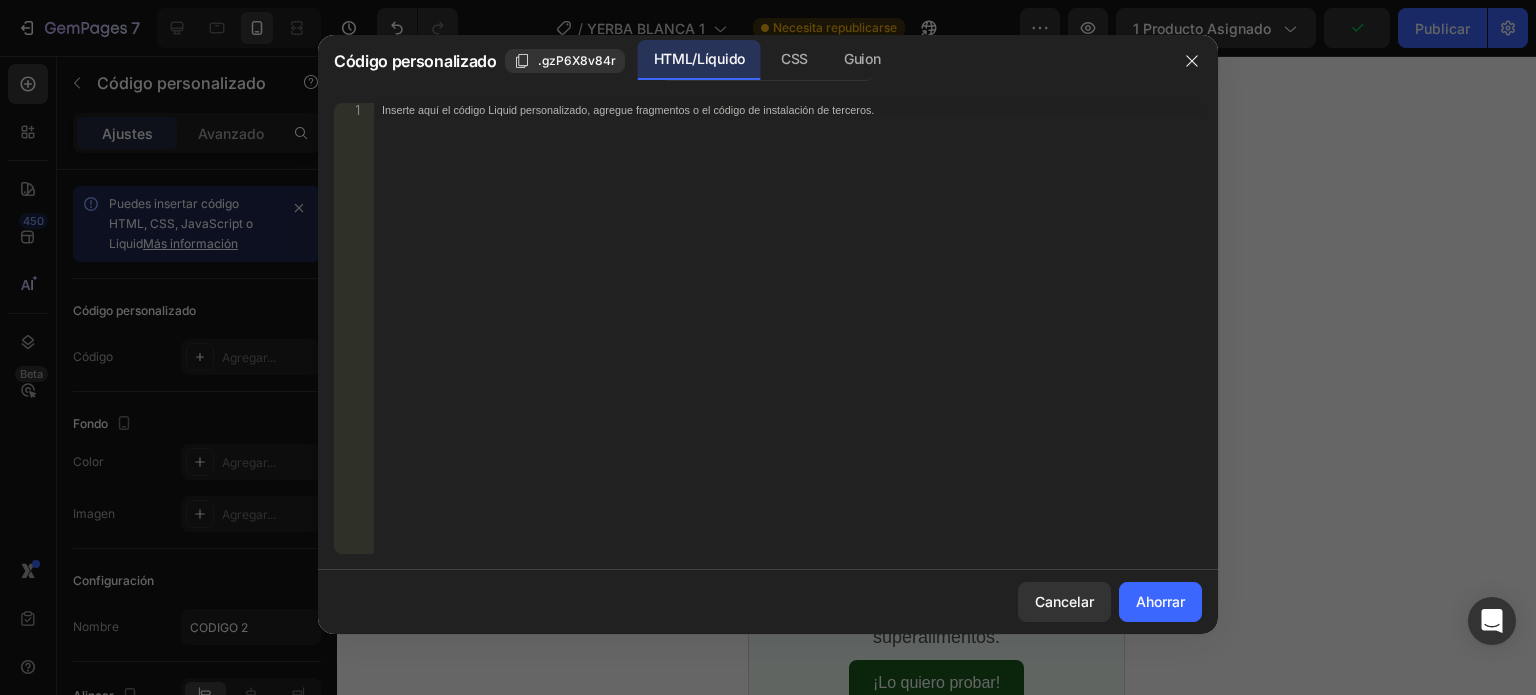 type 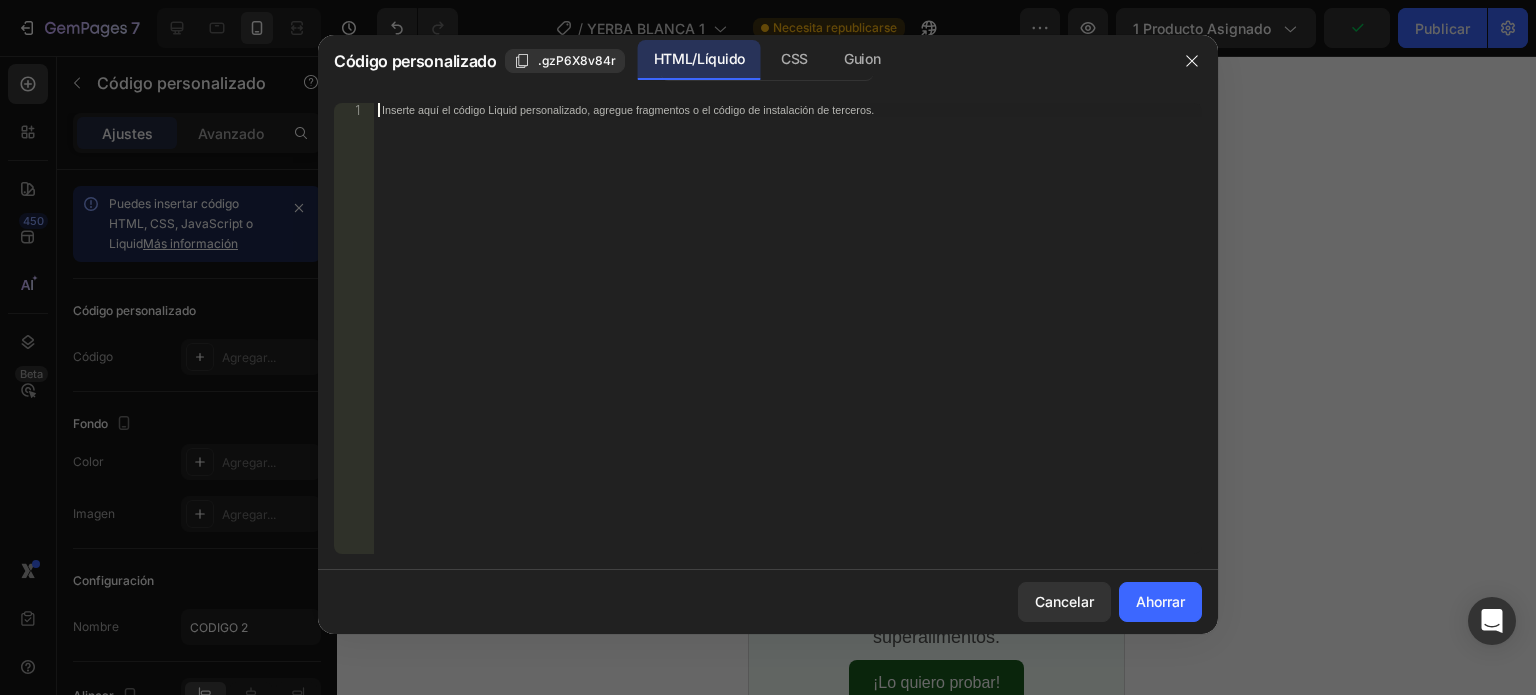 click on "Inserte aquí el código Liquid personalizado, agregue fragmentos o el código de instalación de terceros." at bounding box center [788, 342] 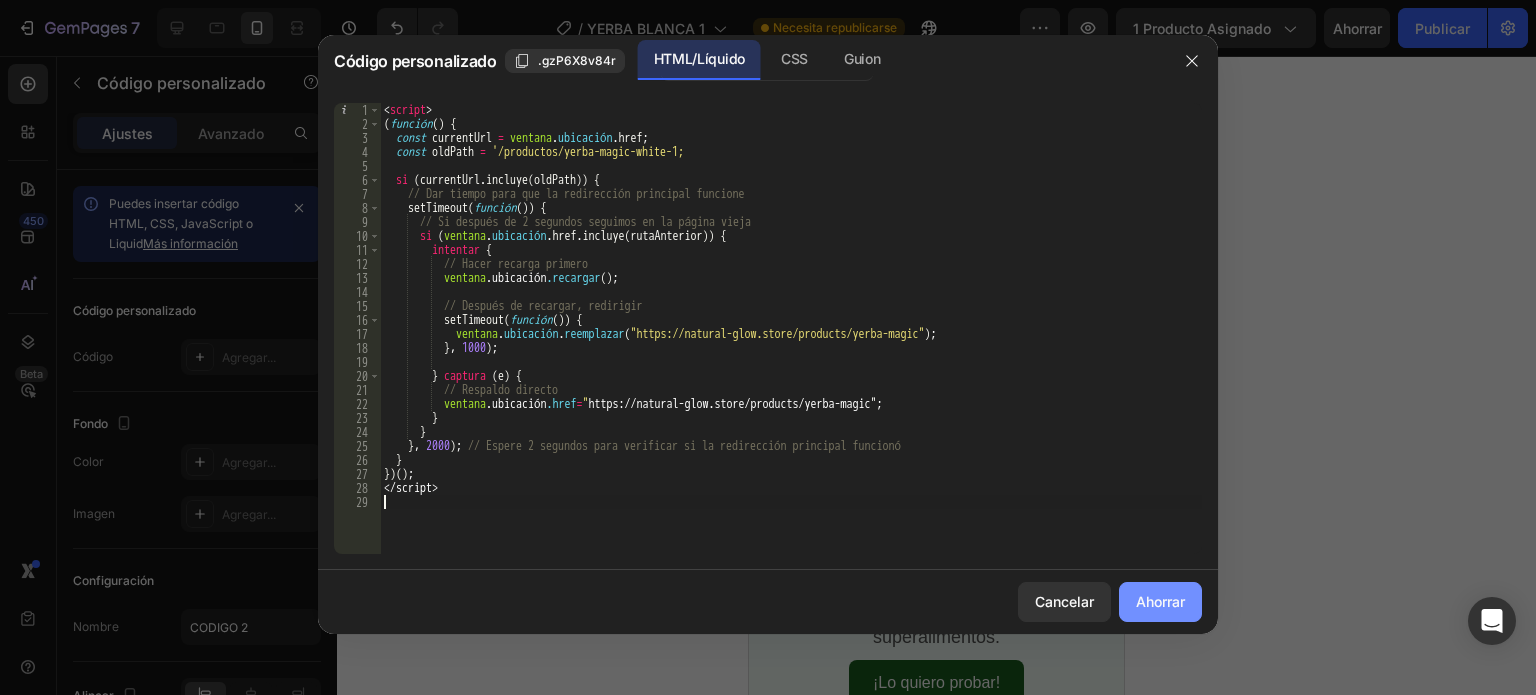 click on "Ahorrar" 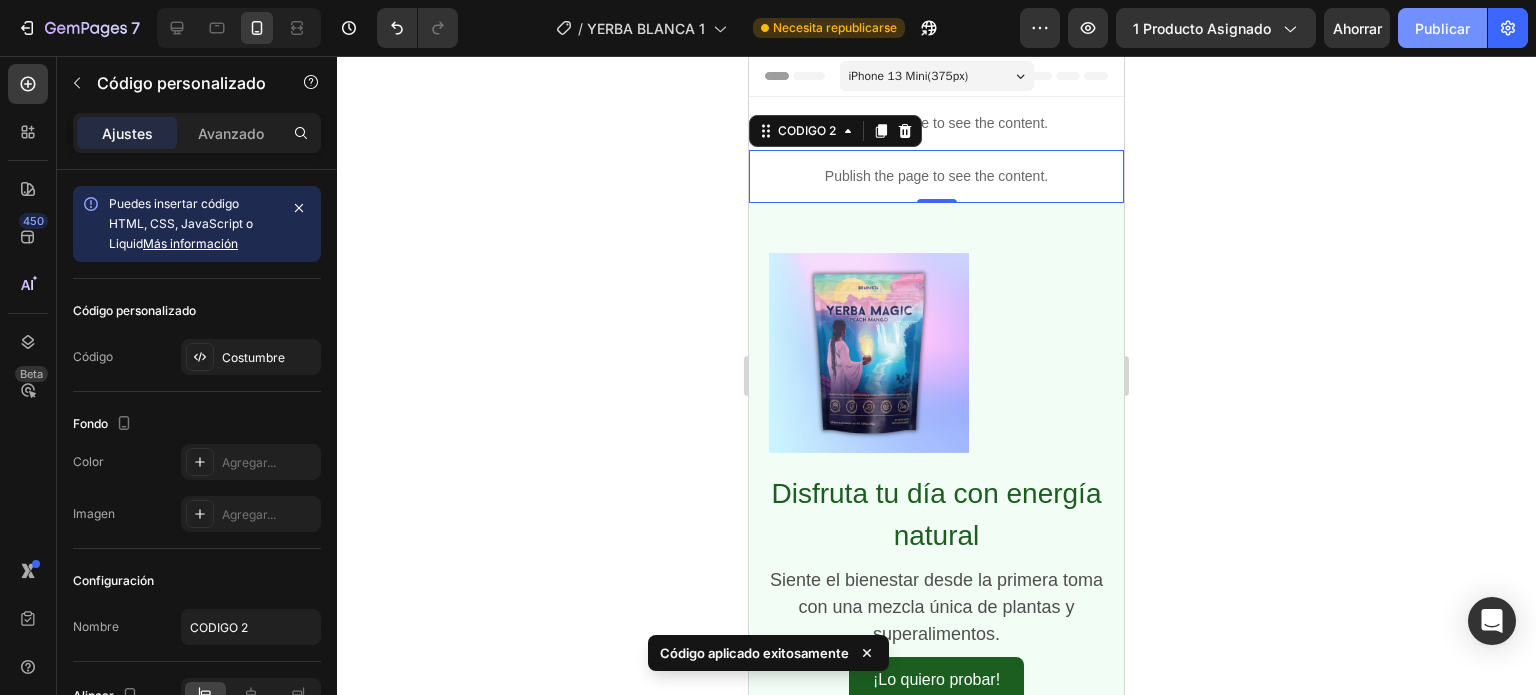click on "Publicar" at bounding box center (1442, 28) 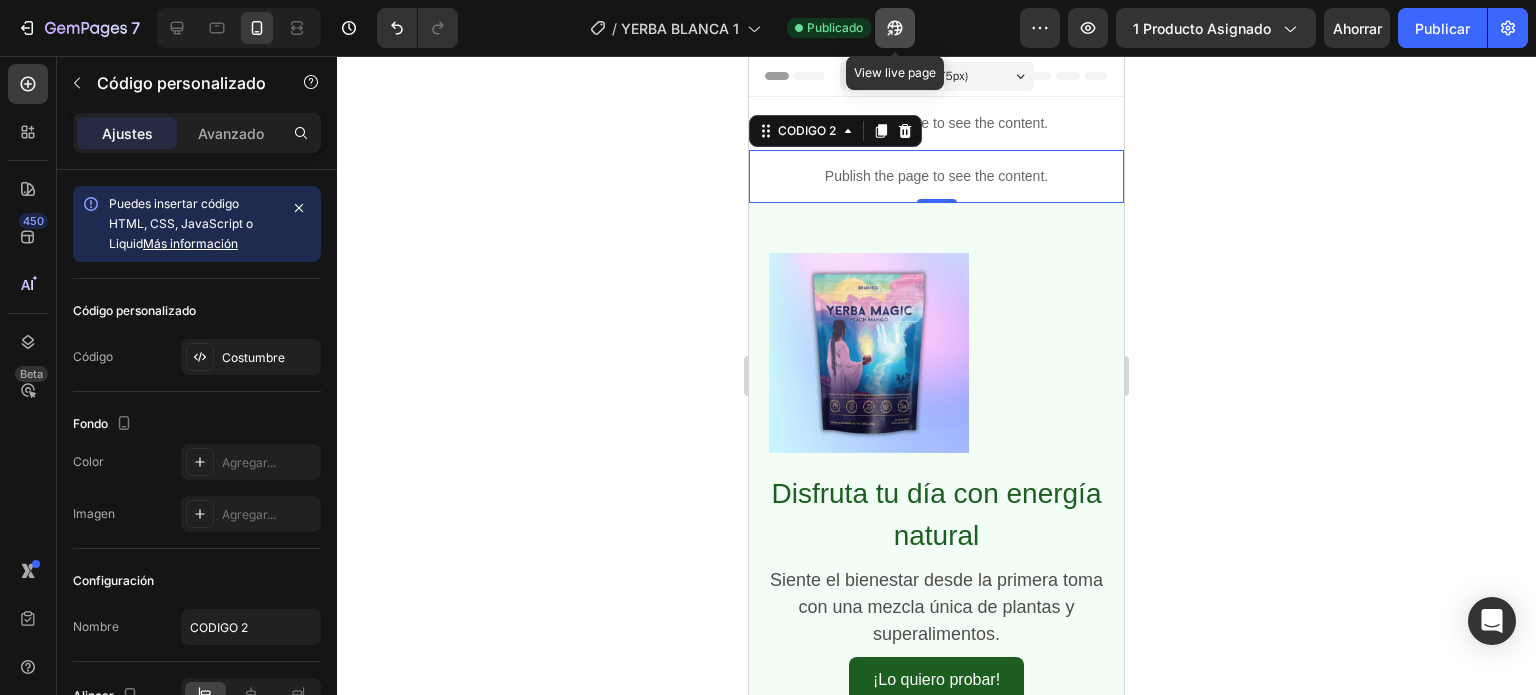 click 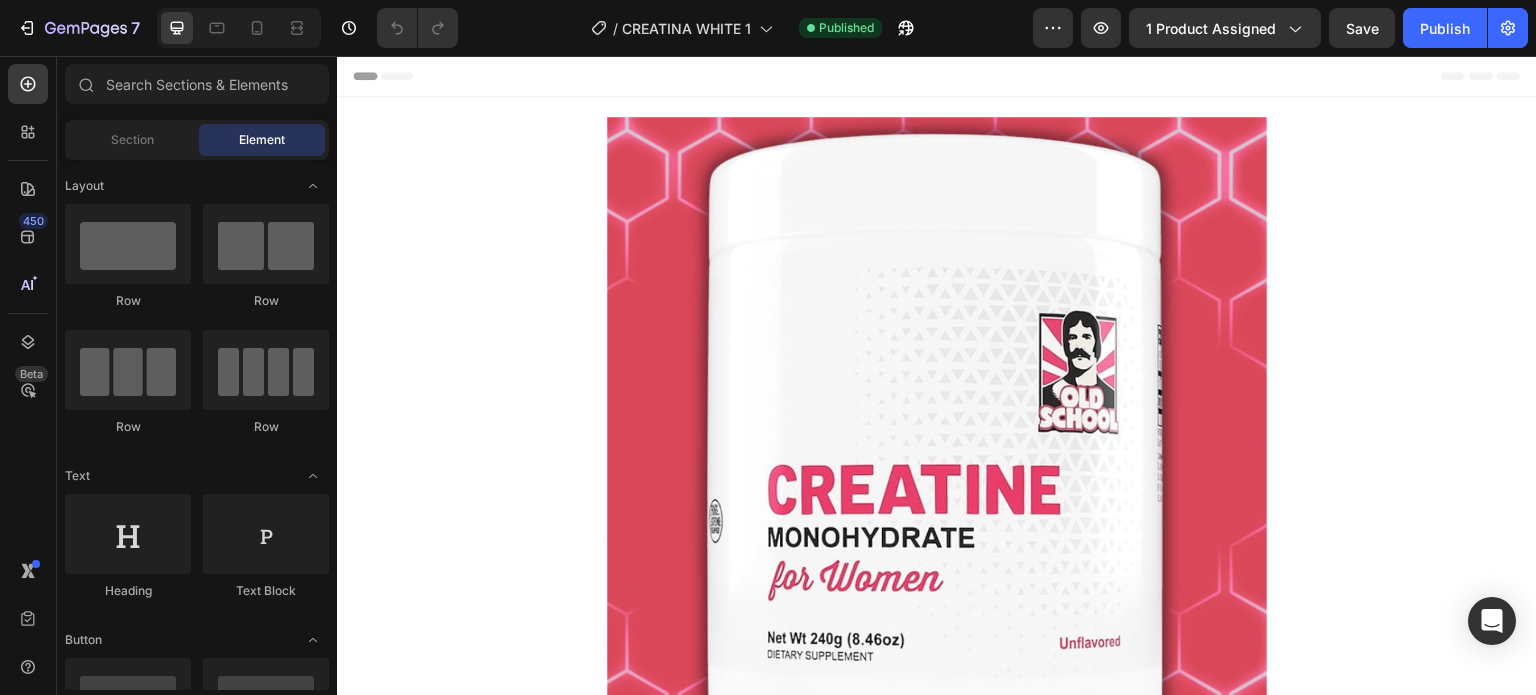 scroll, scrollTop: 0, scrollLeft: 0, axis: both 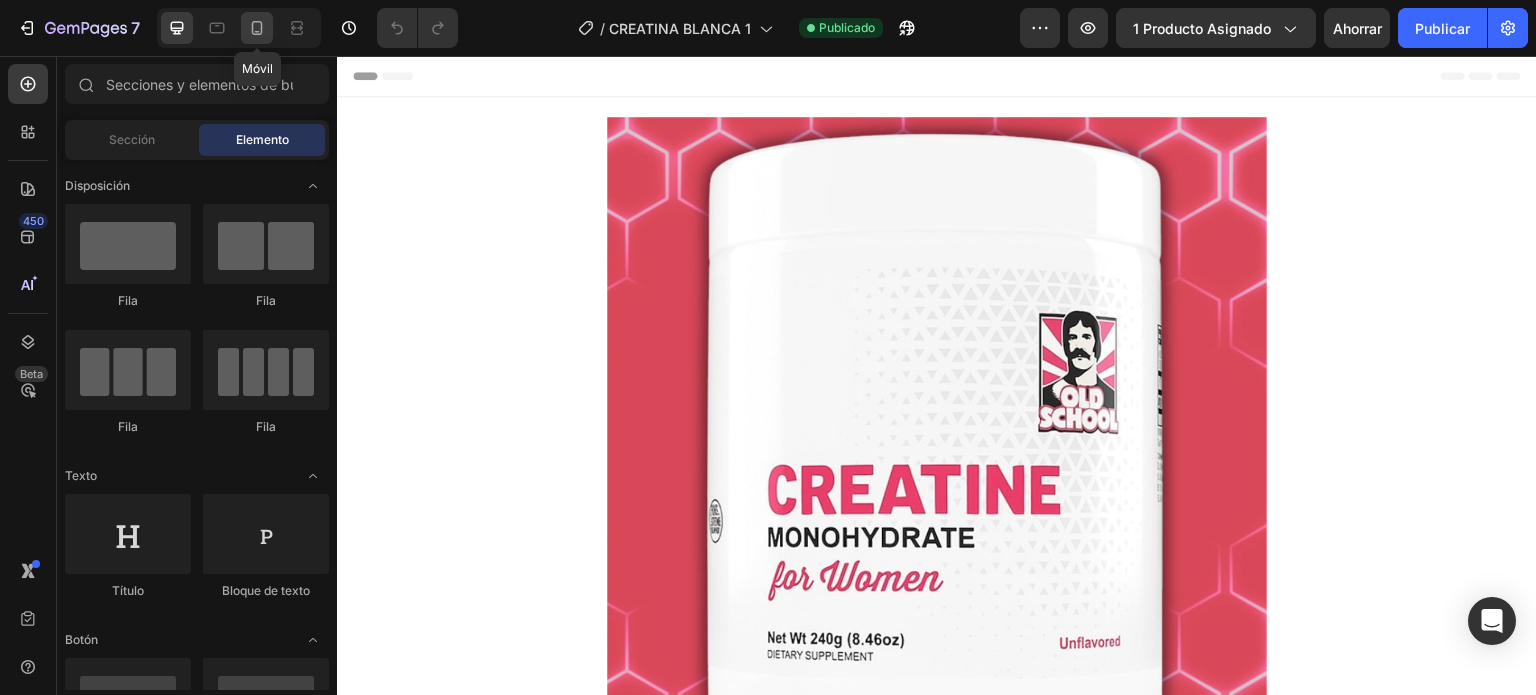 click 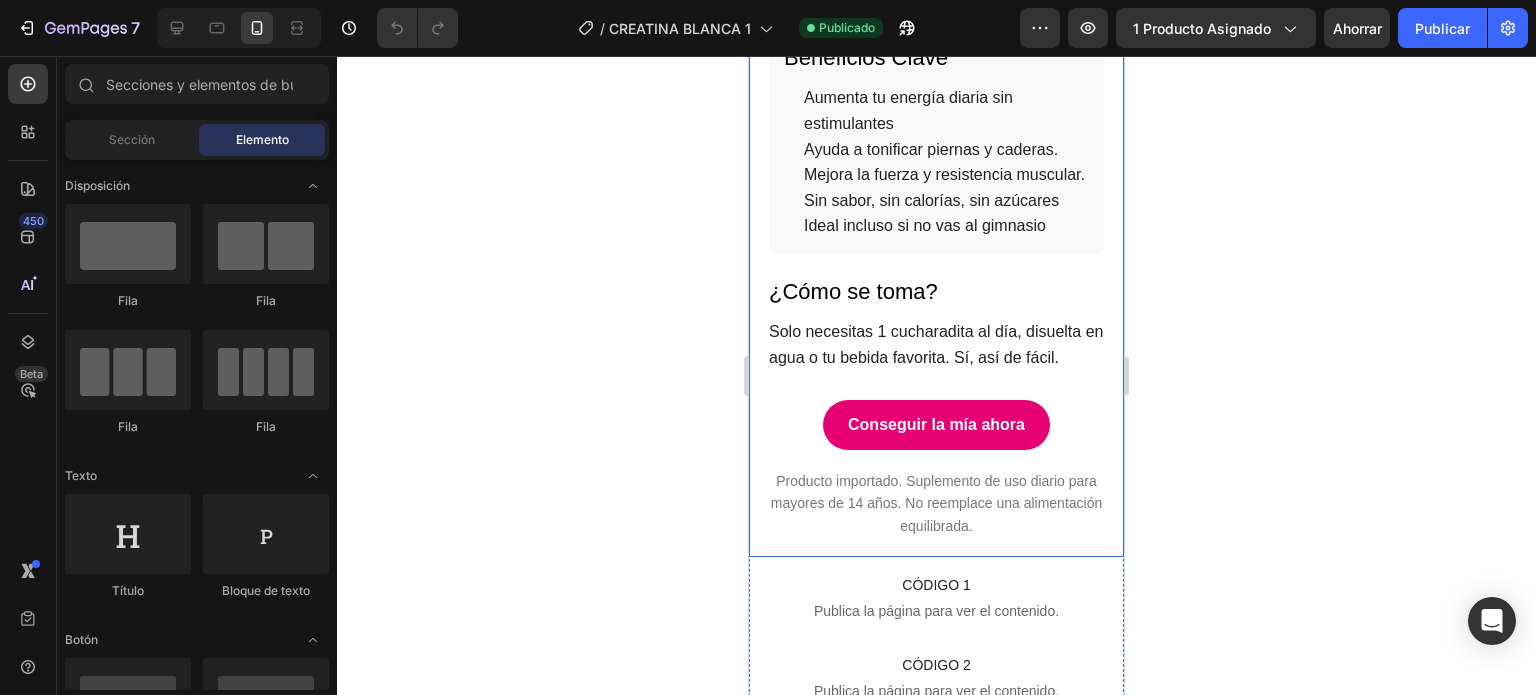 scroll, scrollTop: 1134, scrollLeft: 0, axis: vertical 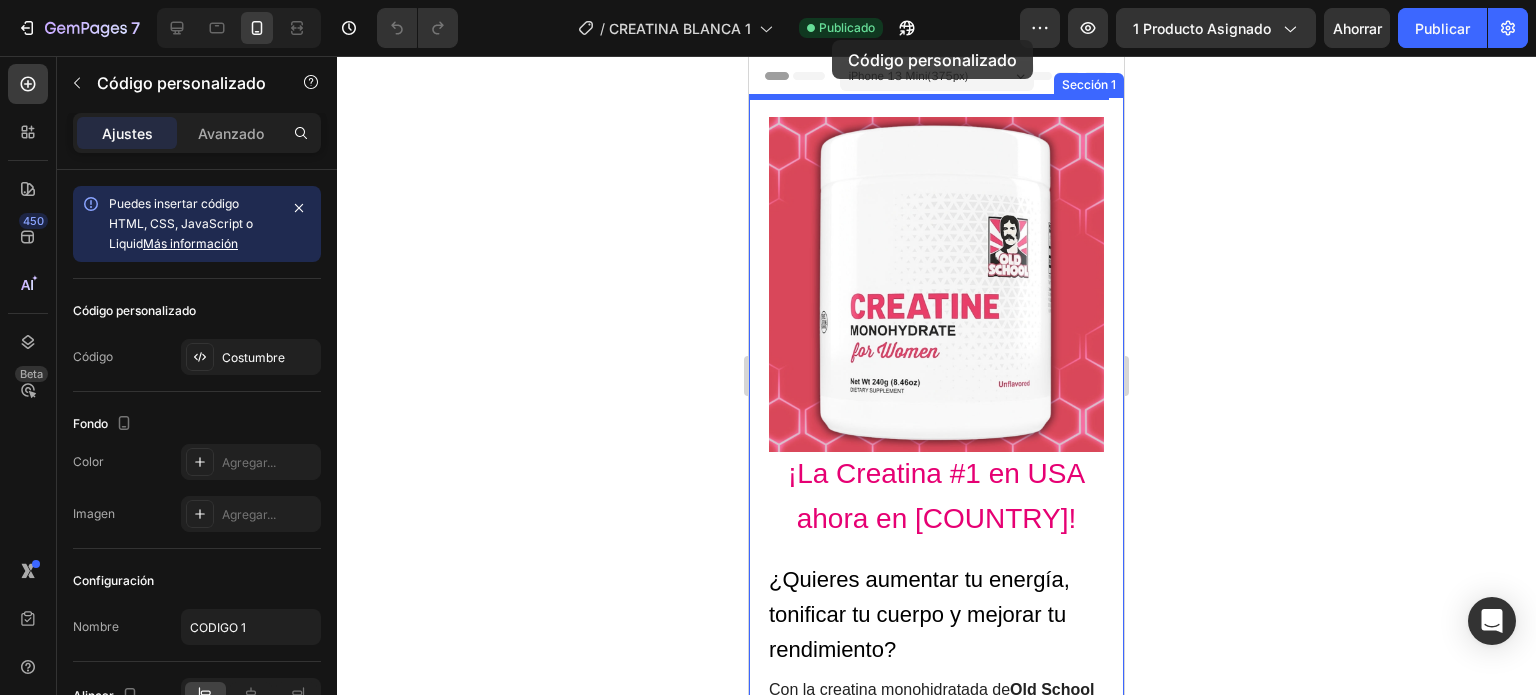 drag, startPoint x: 862, startPoint y: 285, endPoint x: 1579, endPoint y: 96, distance: 741.49176 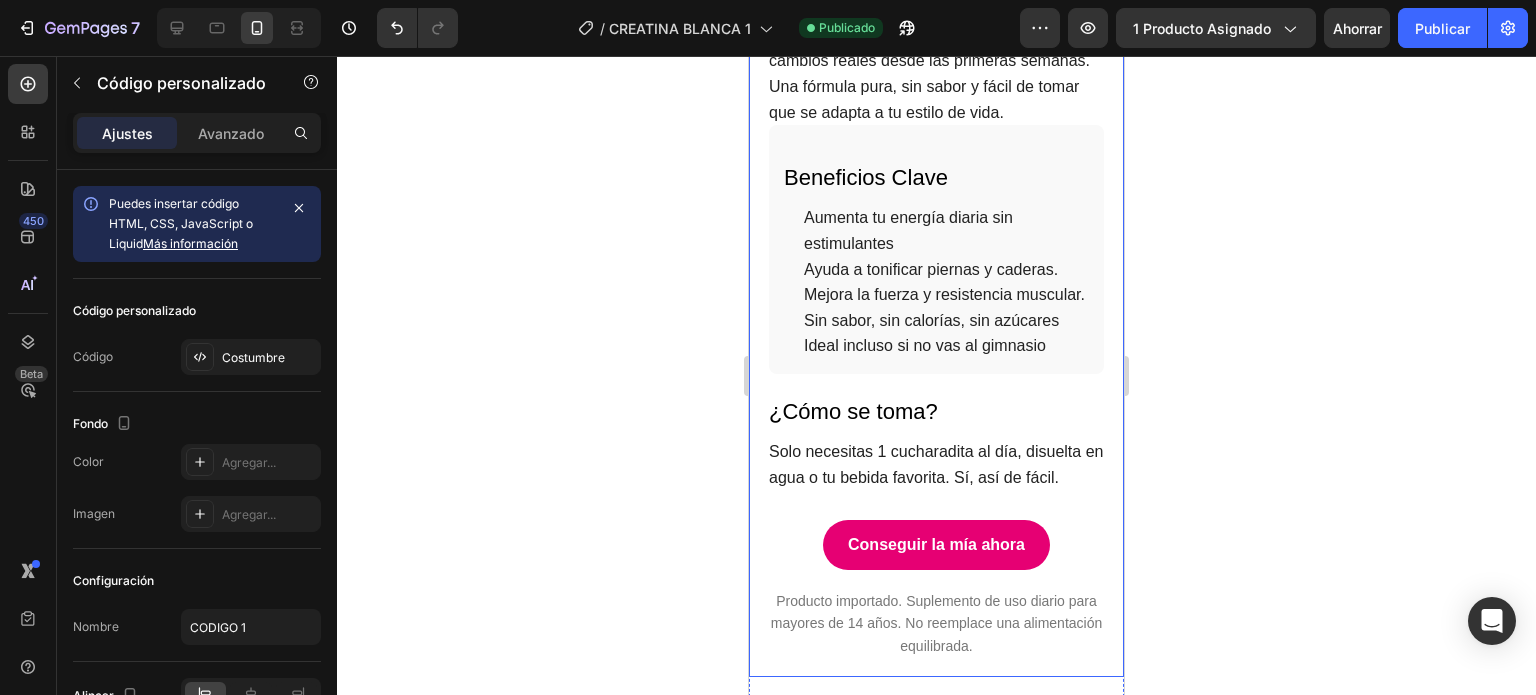 scroll, scrollTop: 1134, scrollLeft: 0, axis: vertical 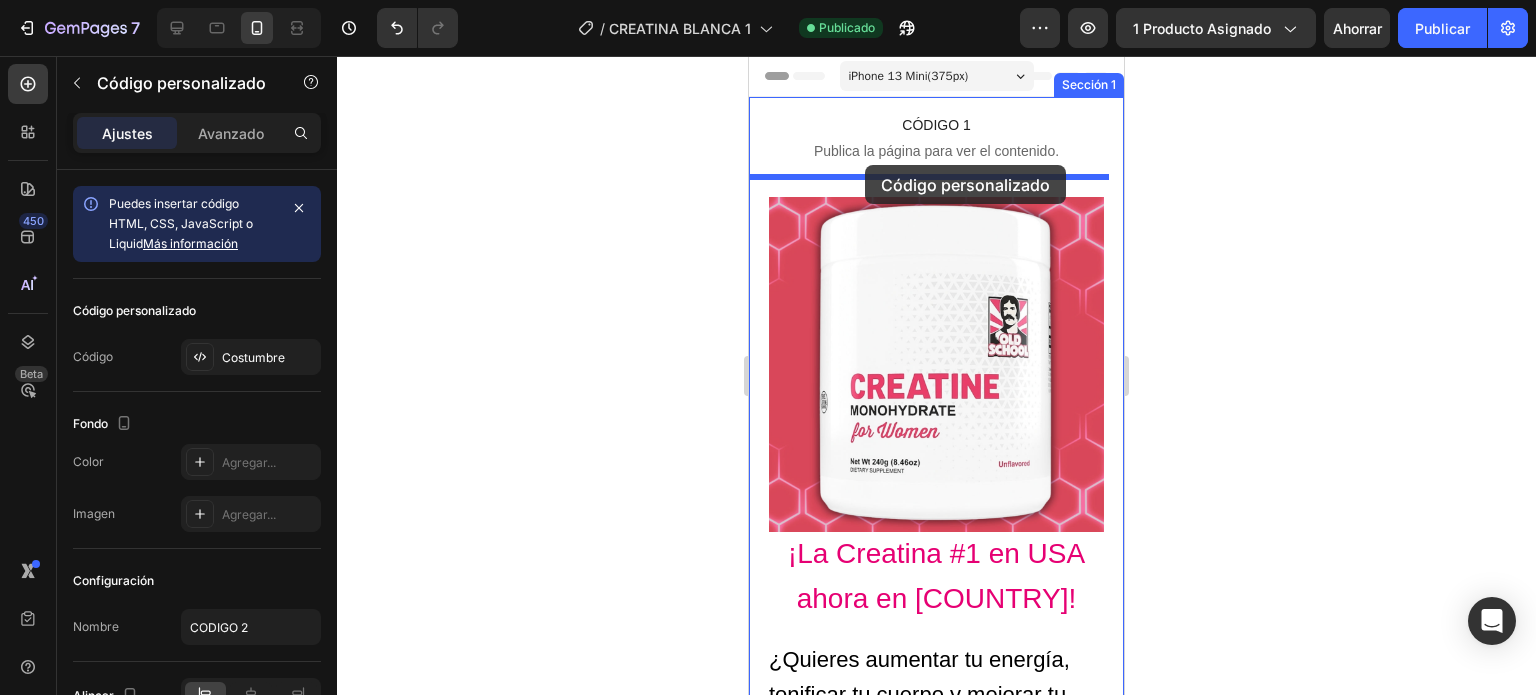 drag, startPoint x: 882, startPoint y: 366, endPoint x: 865, endPoint y: 165, distance: 201.71762 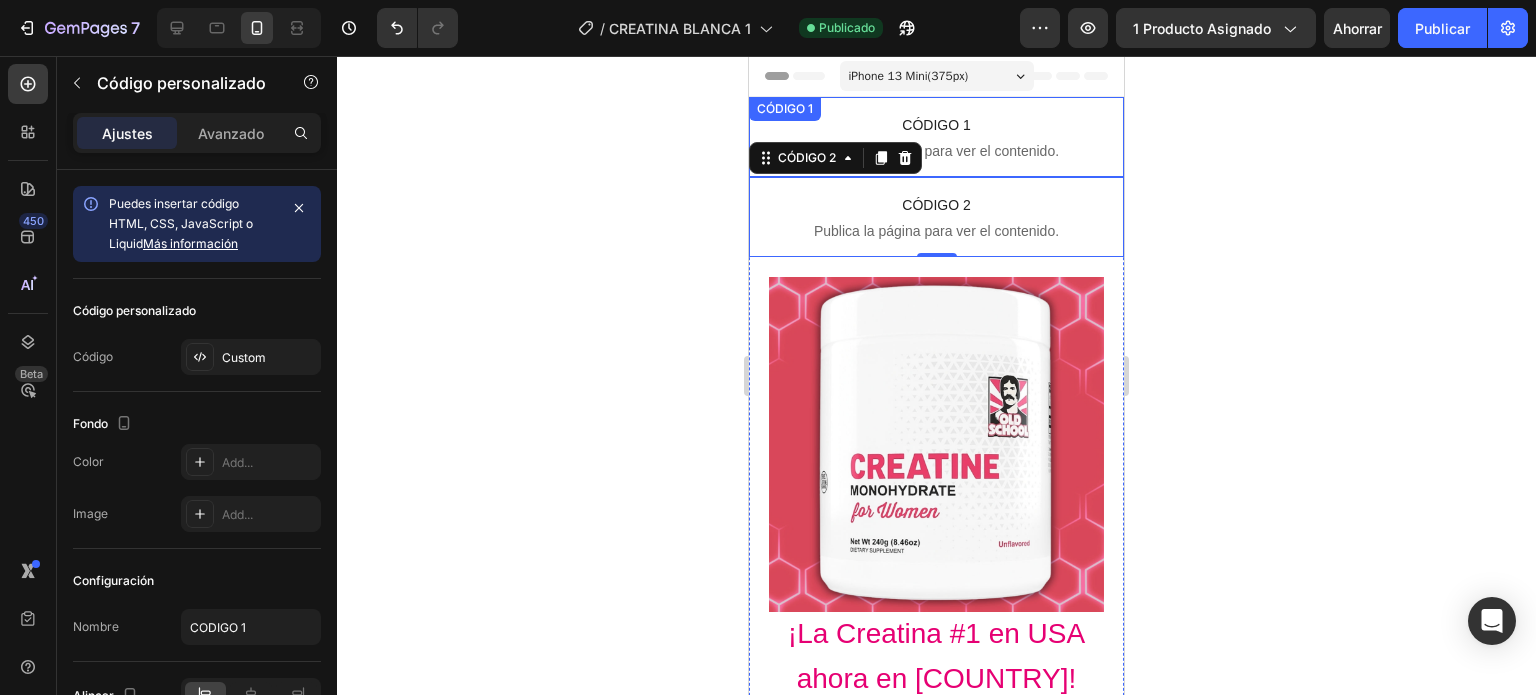 click on "CÓDIGO 1
Publica la página para ver el contenido.
CÓDIGO 1" at bounding box center (936, 137) 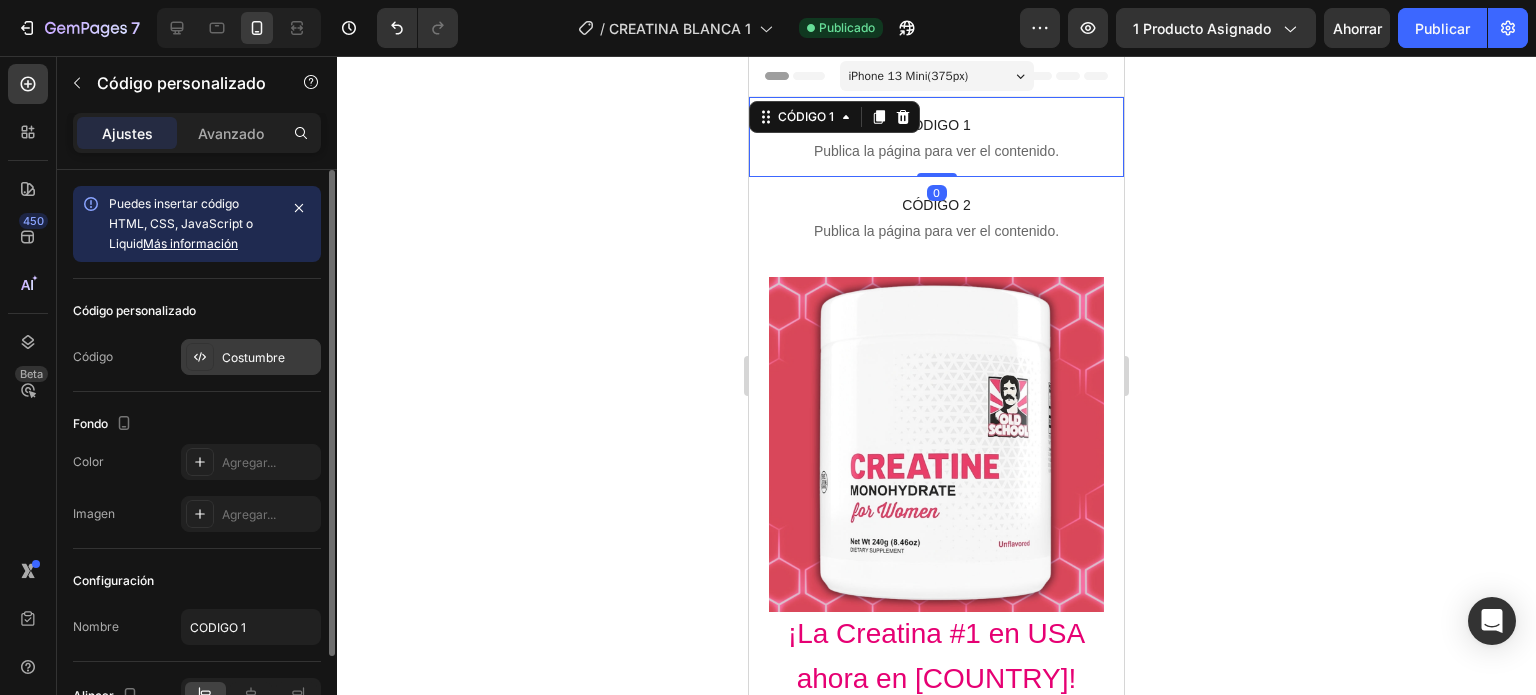click on "Costumbre" at bounding box center [253, 357] 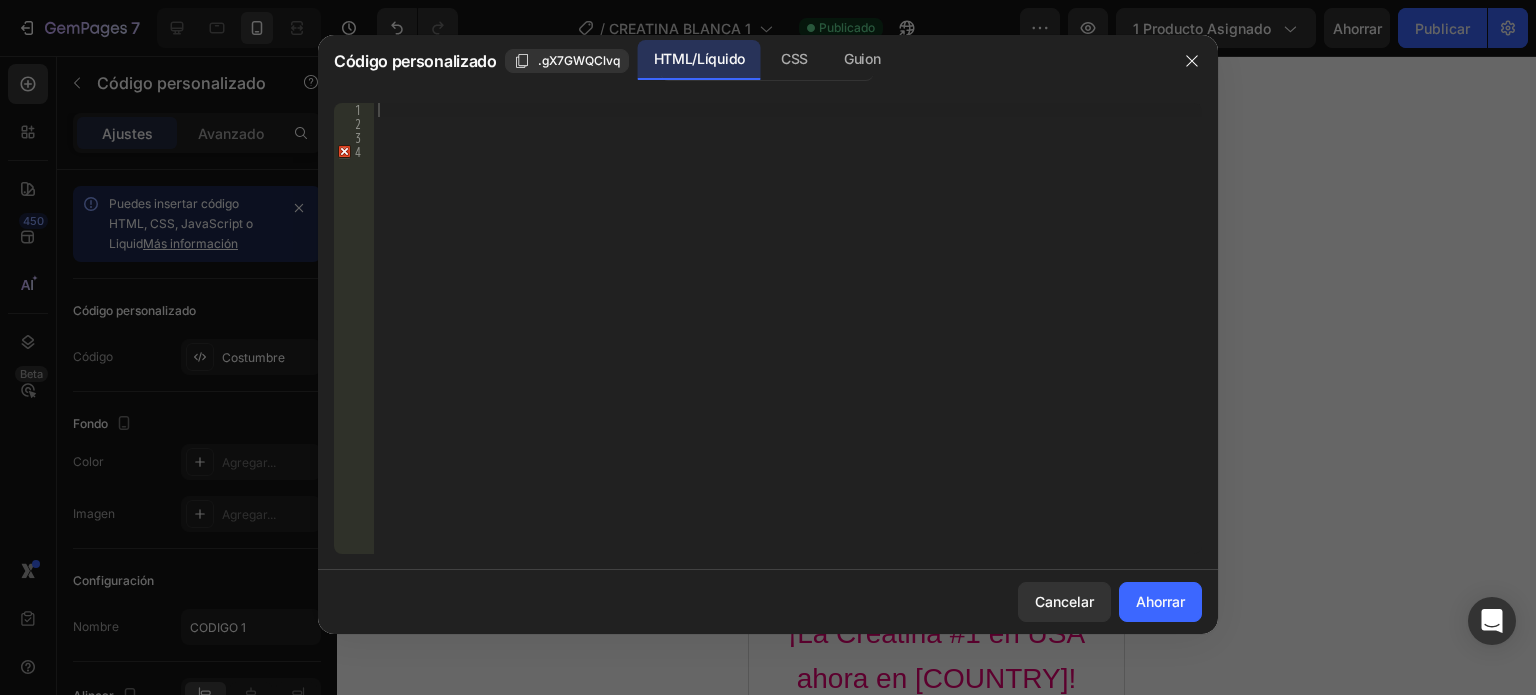 type 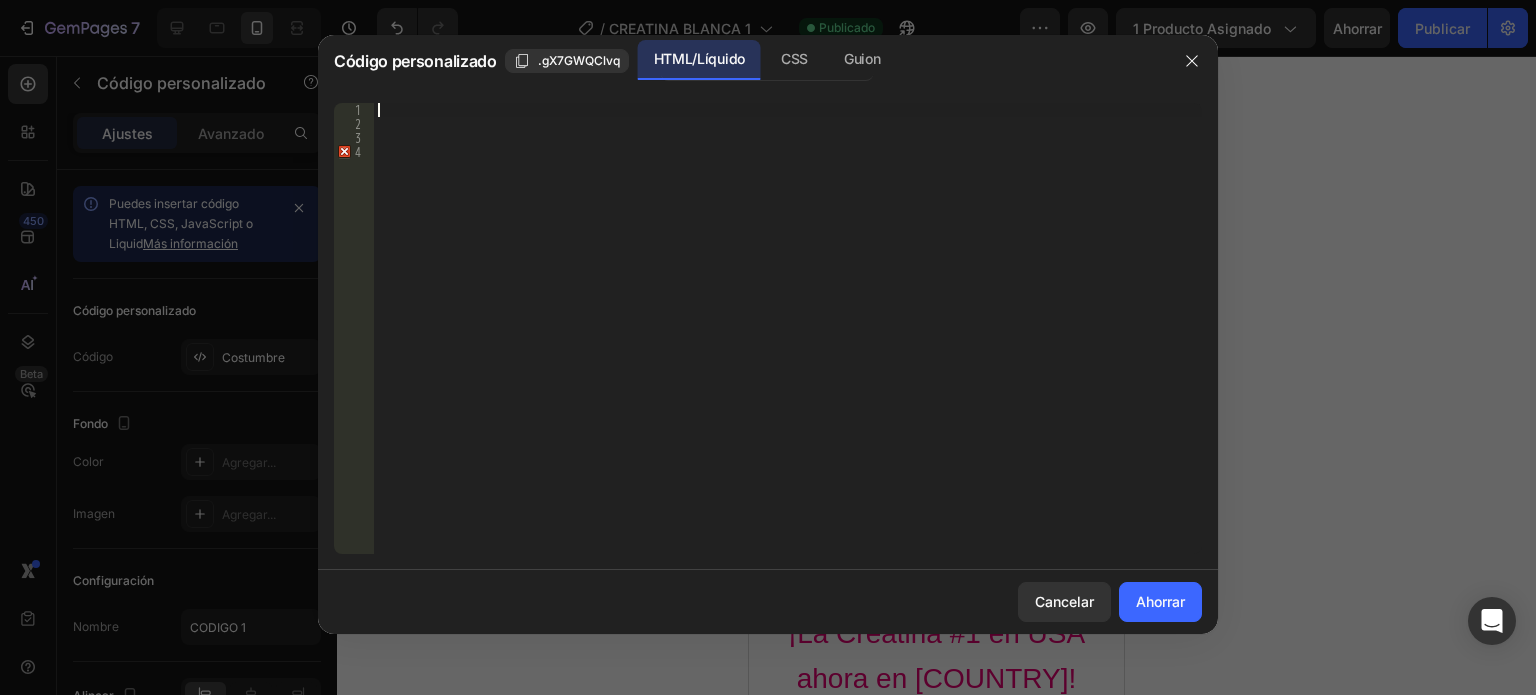 click at bounding box center (788, 342) 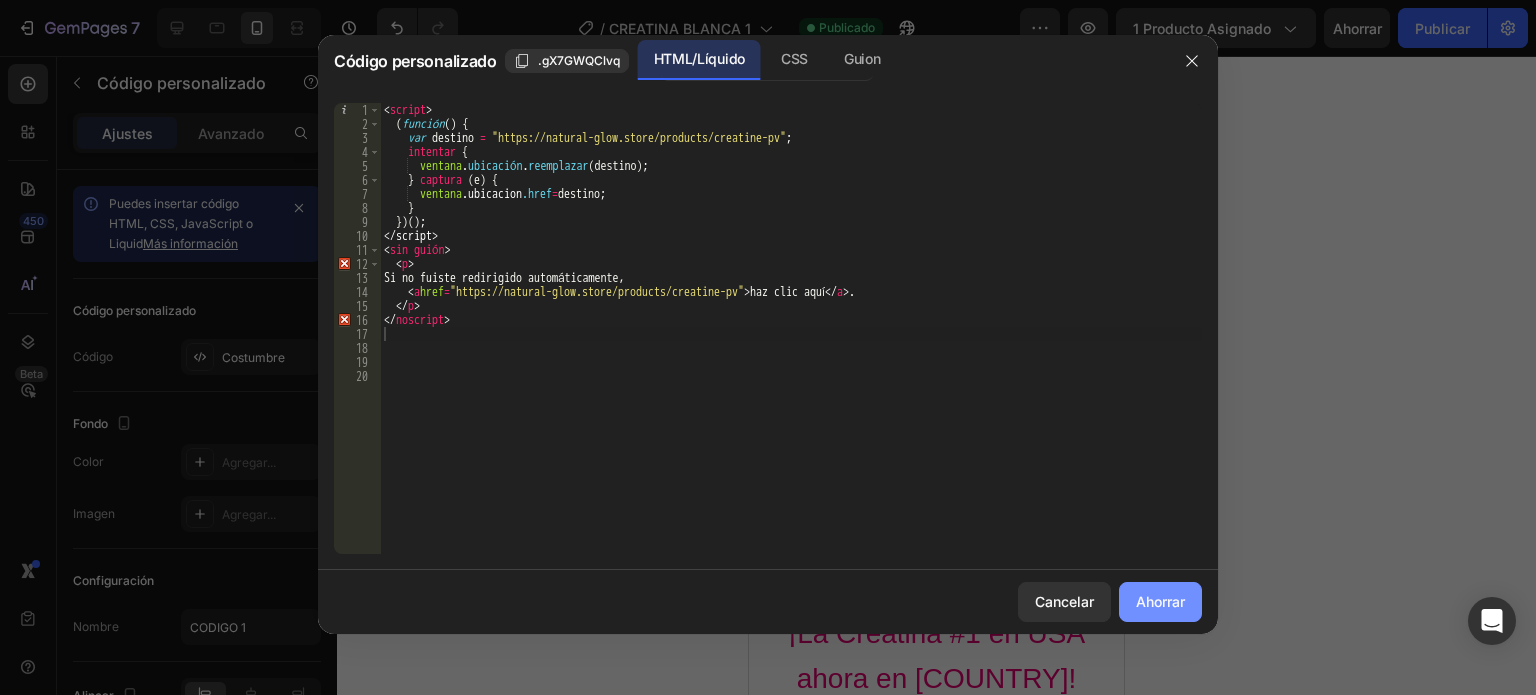 click on "Ahorrar" at bounding box center (1160, 601) 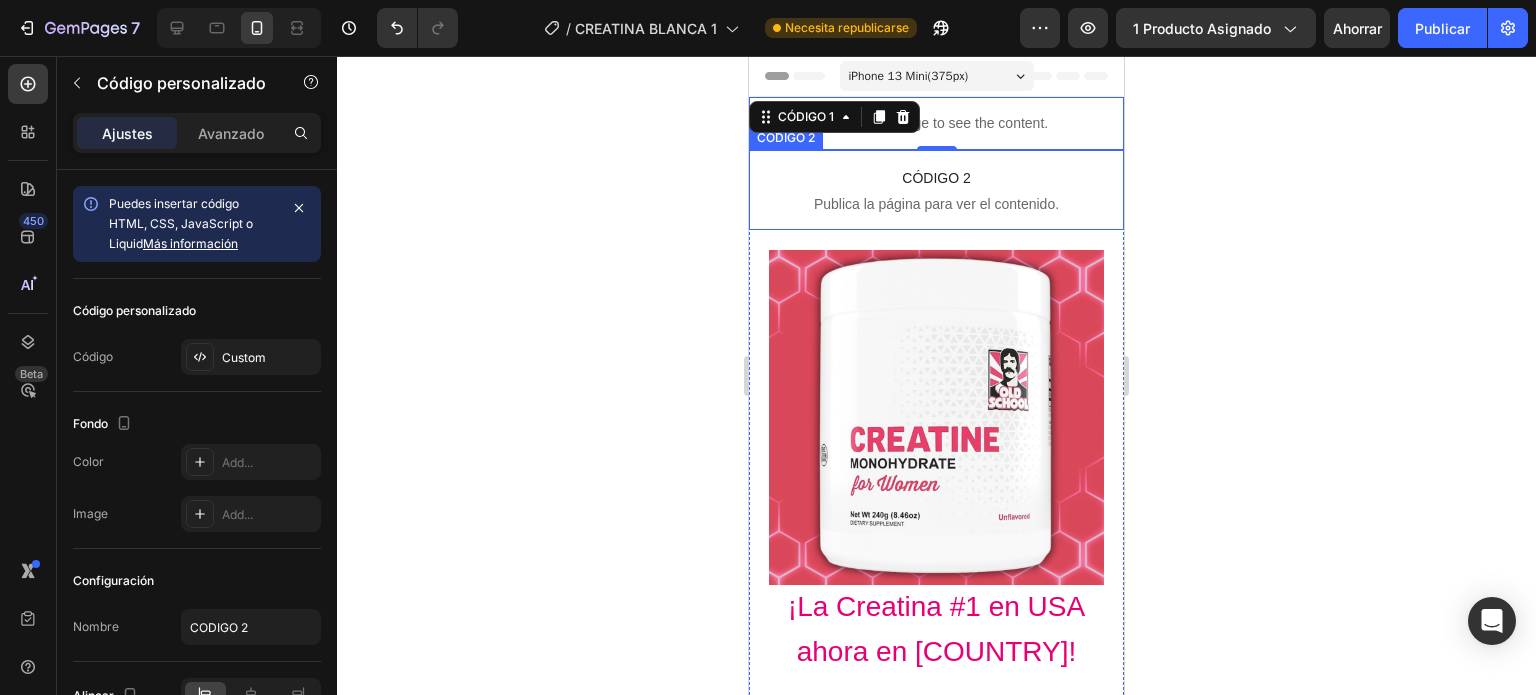 click on "CÓDIGO 2" at bounding box center [936, 178] 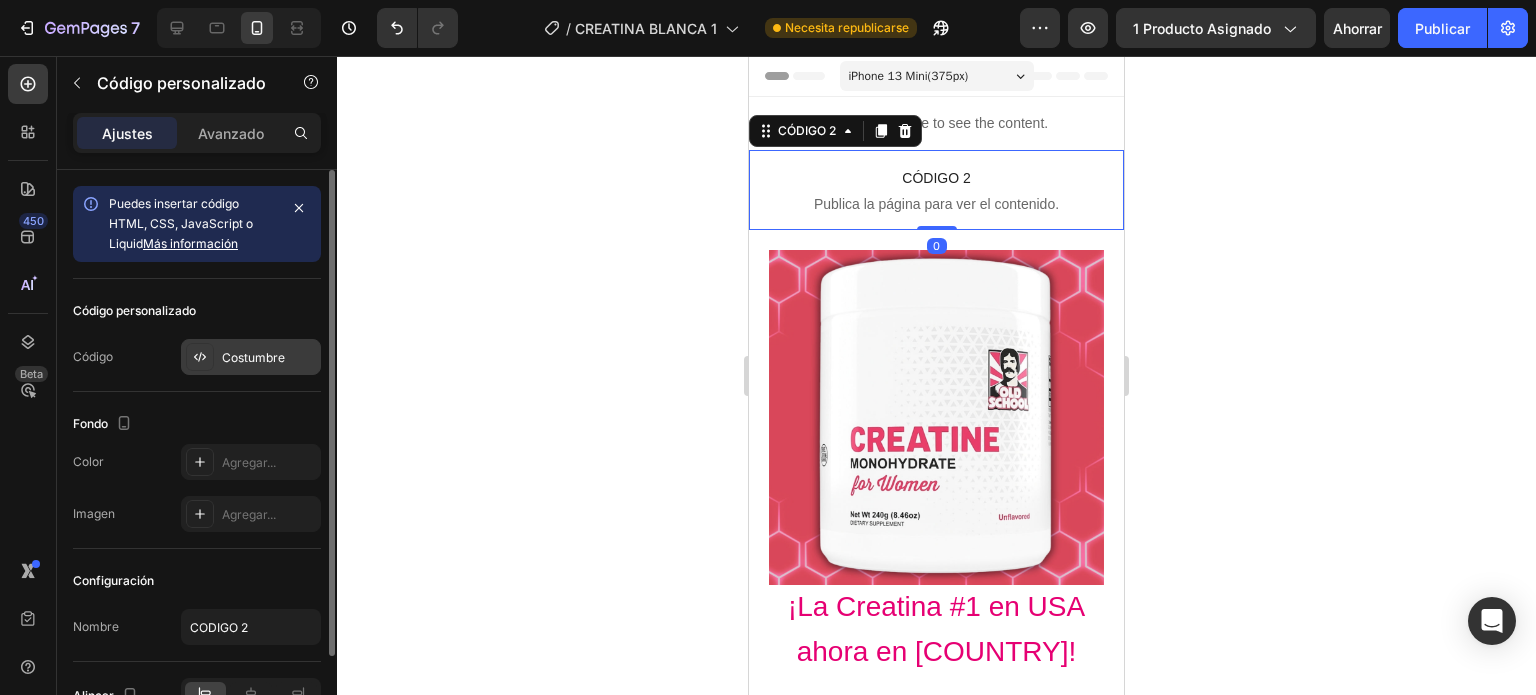 click on "Costumbre" at bounding box center (253, 357) 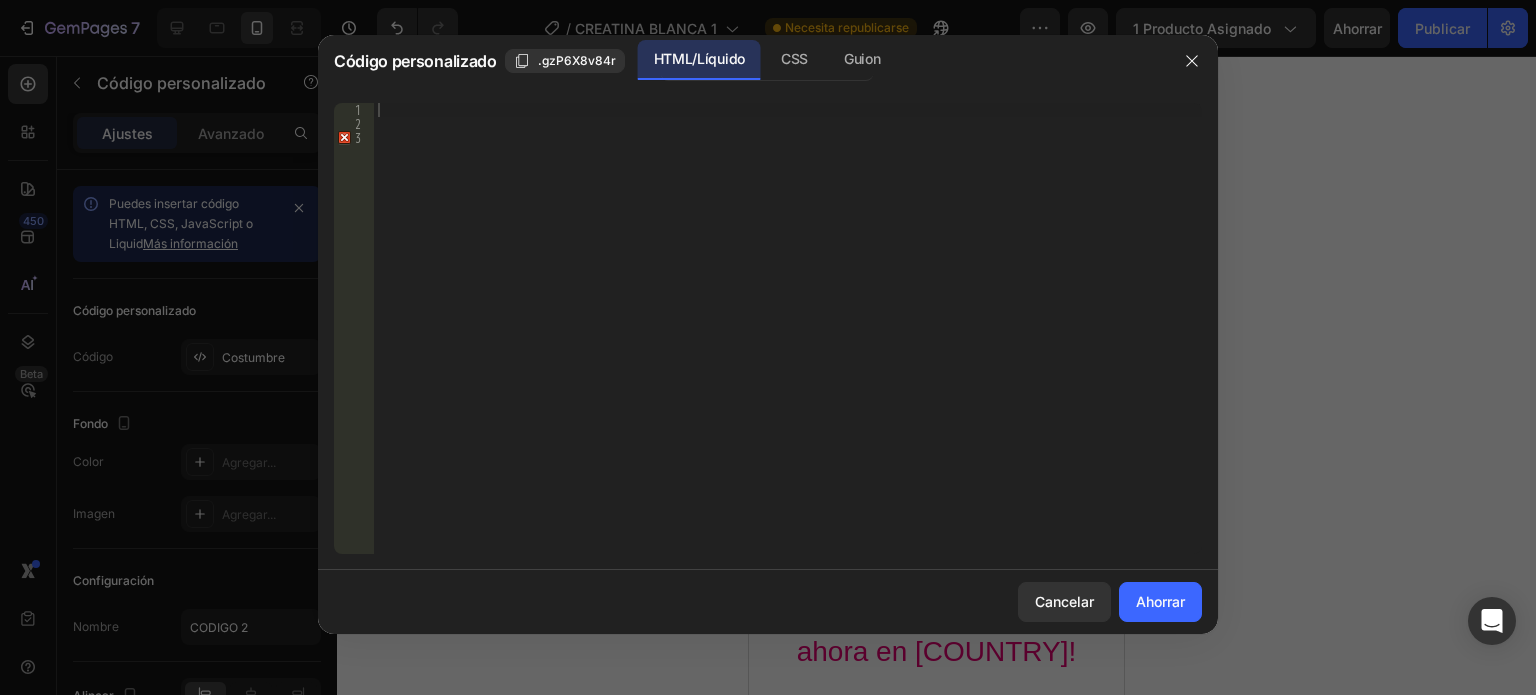 type 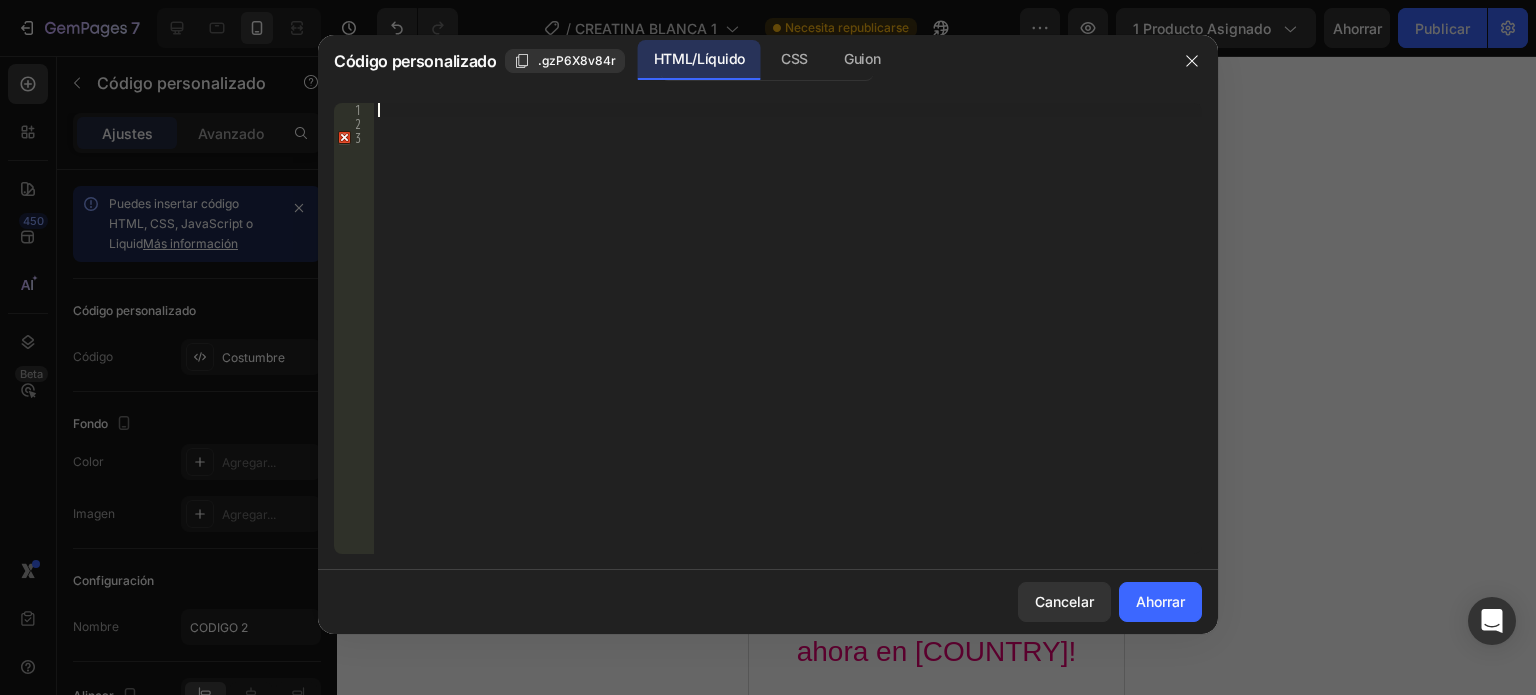 click at bounding box center [788, 342] 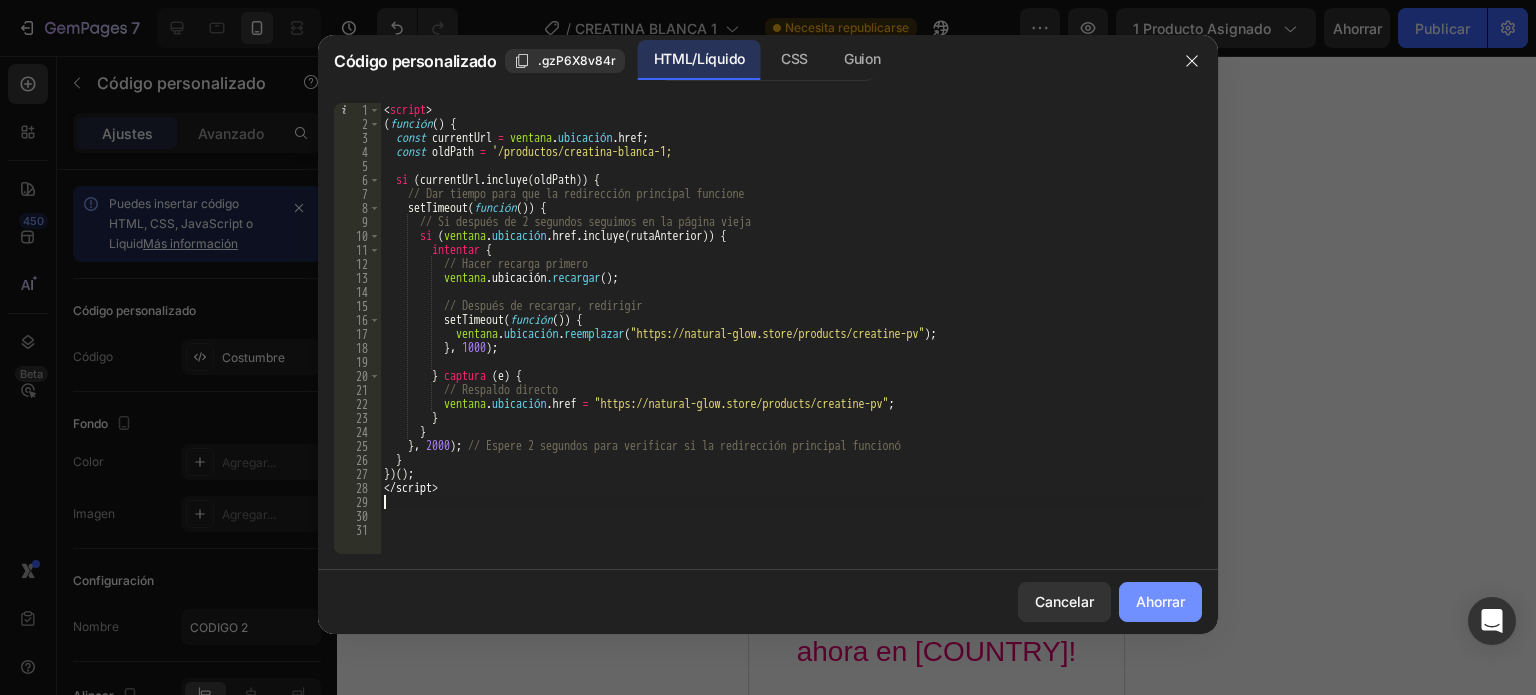 click on "Ahorrar" at bounding box center [1160, 601] 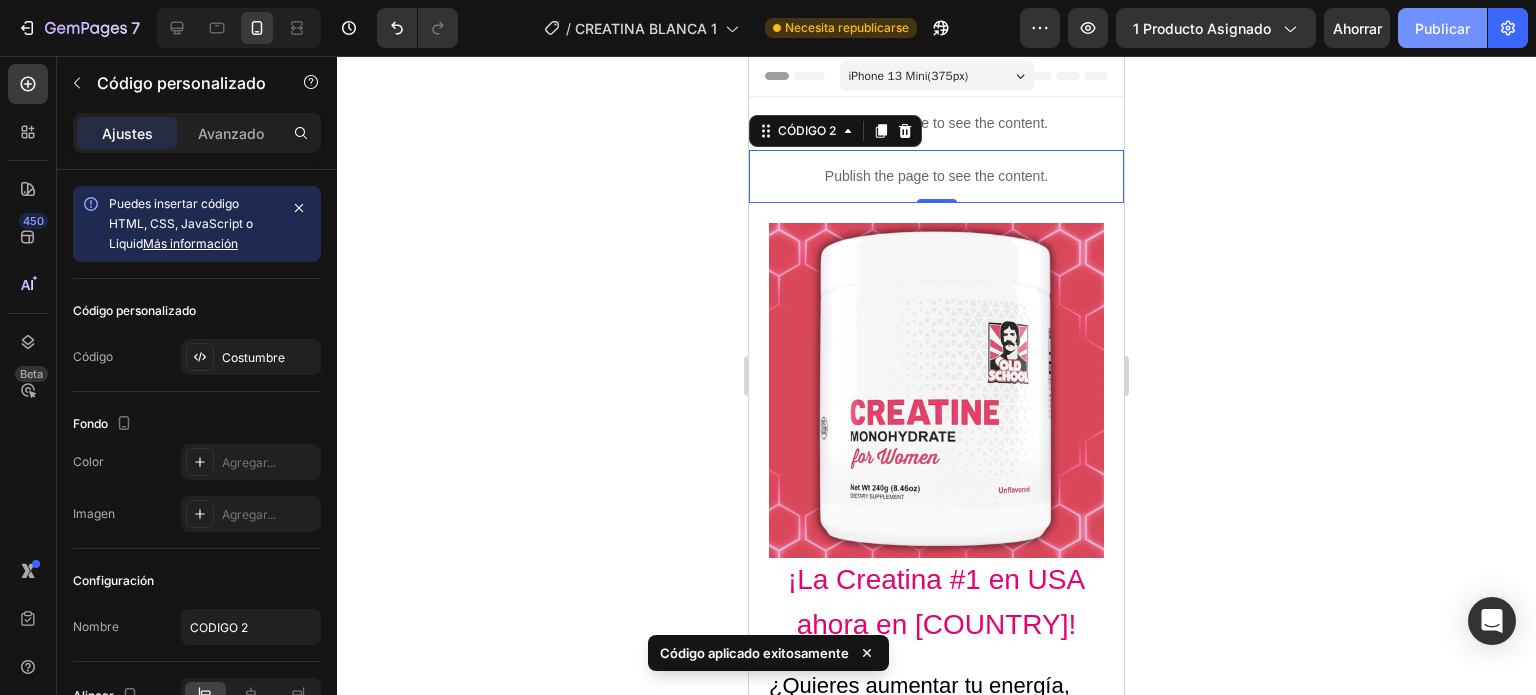 click on "Publicar" at bounding box center [1442, 28] 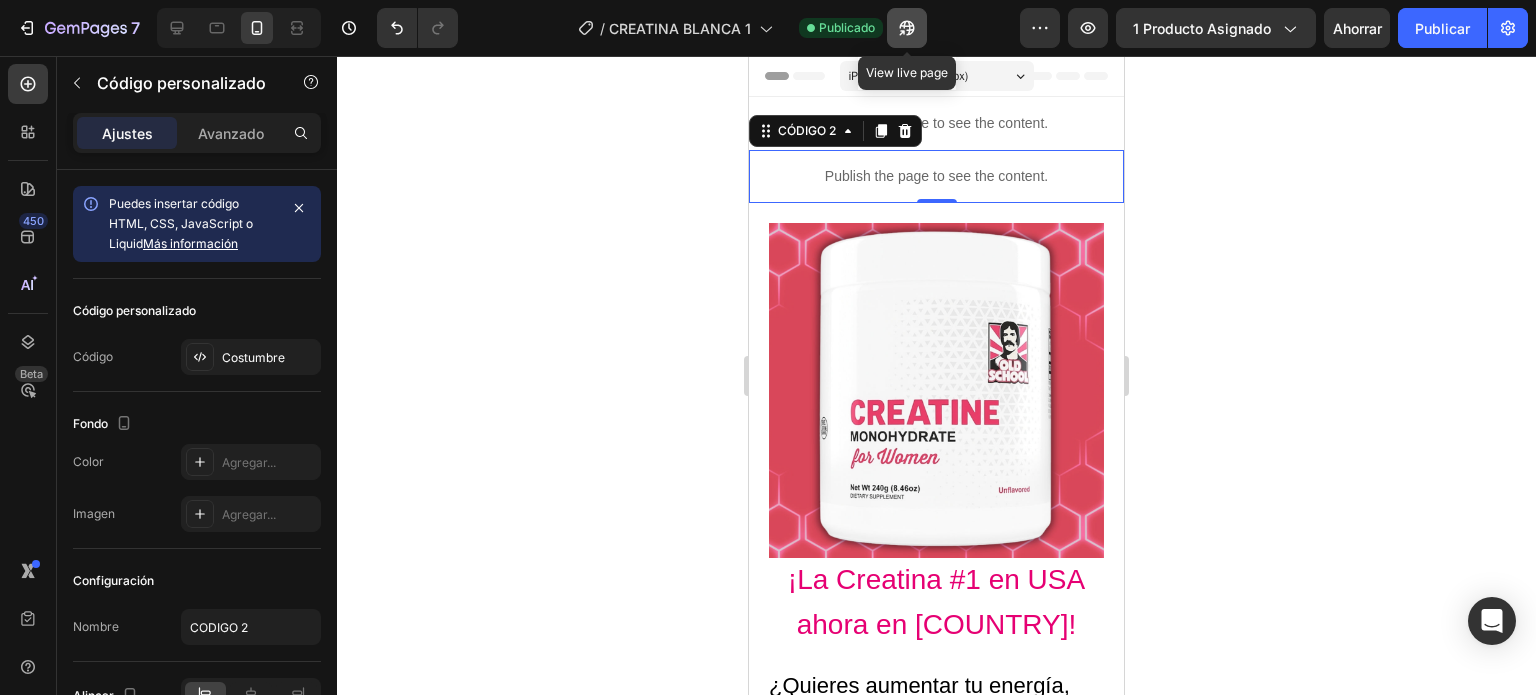 click 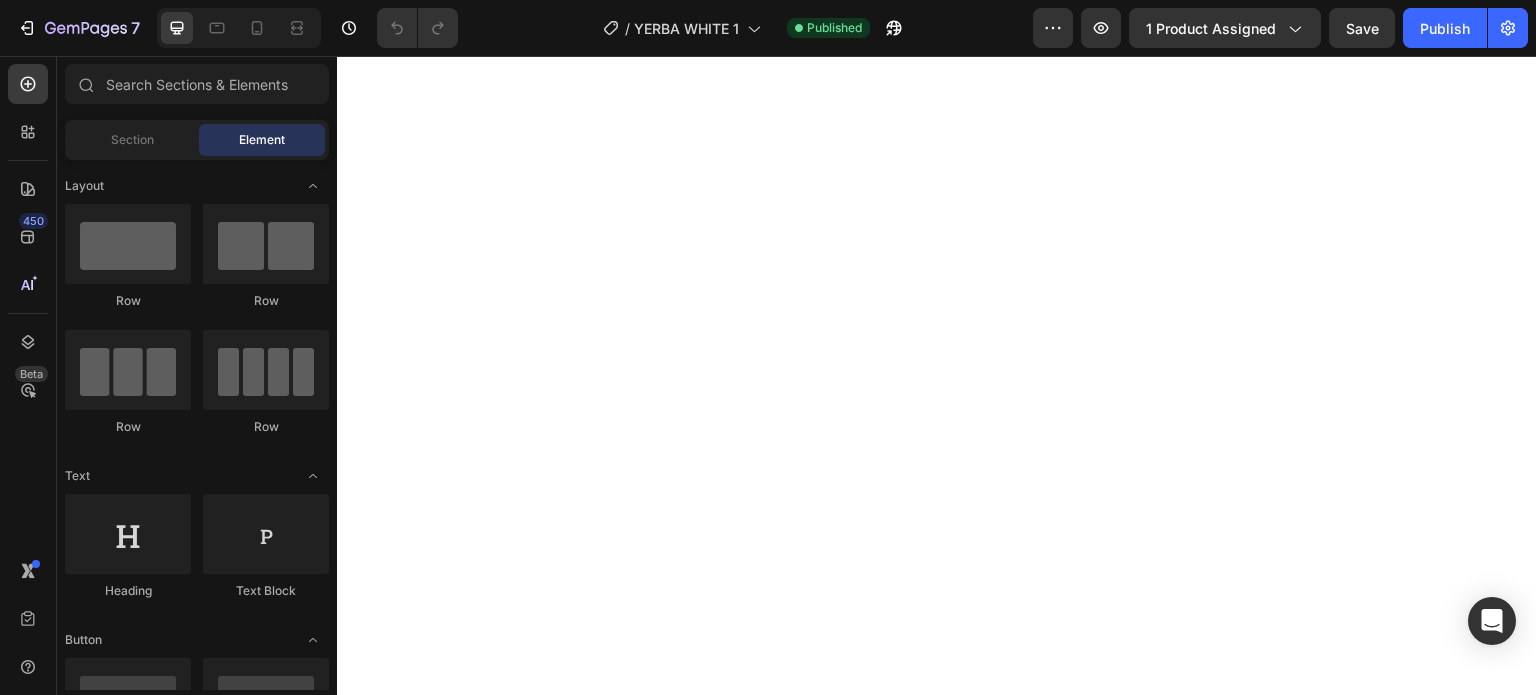 scroll, scrollTop: 0, scrollLeft: 0, axis: both 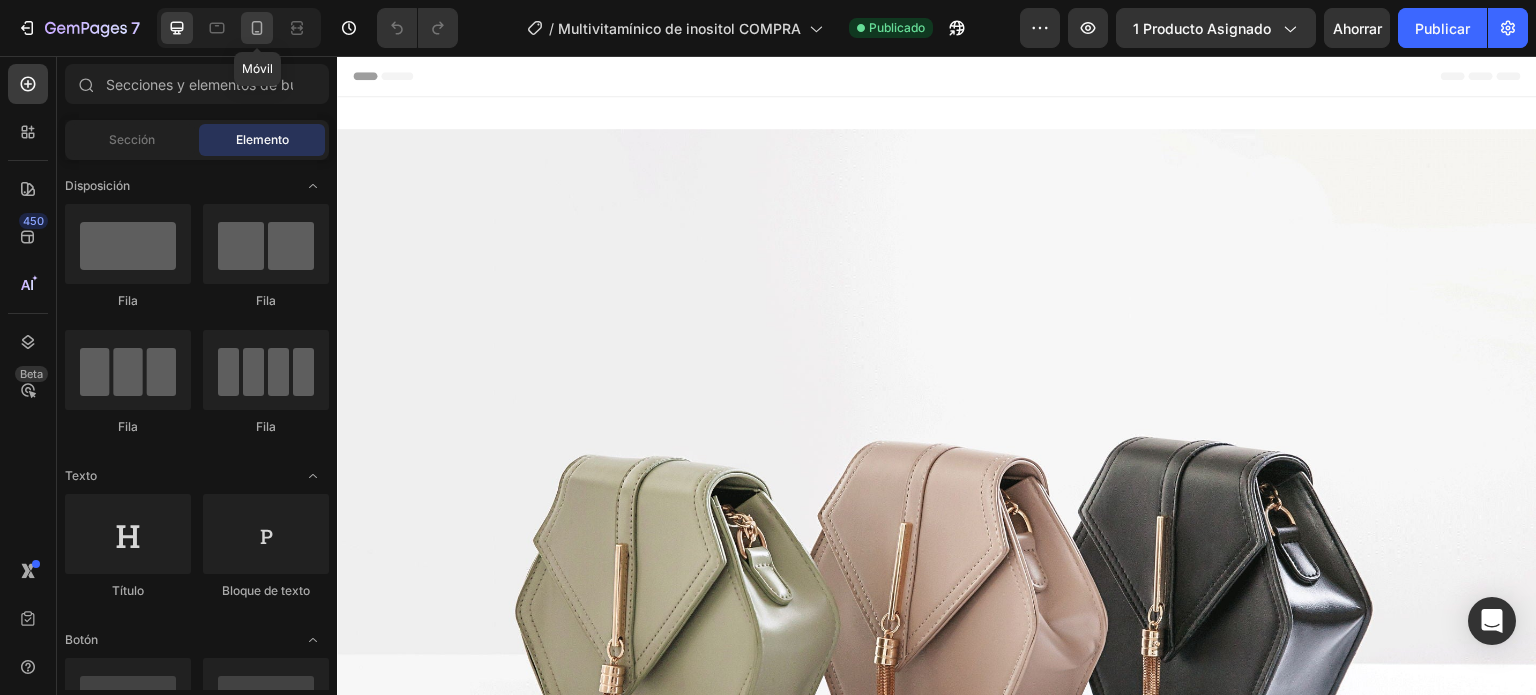 click 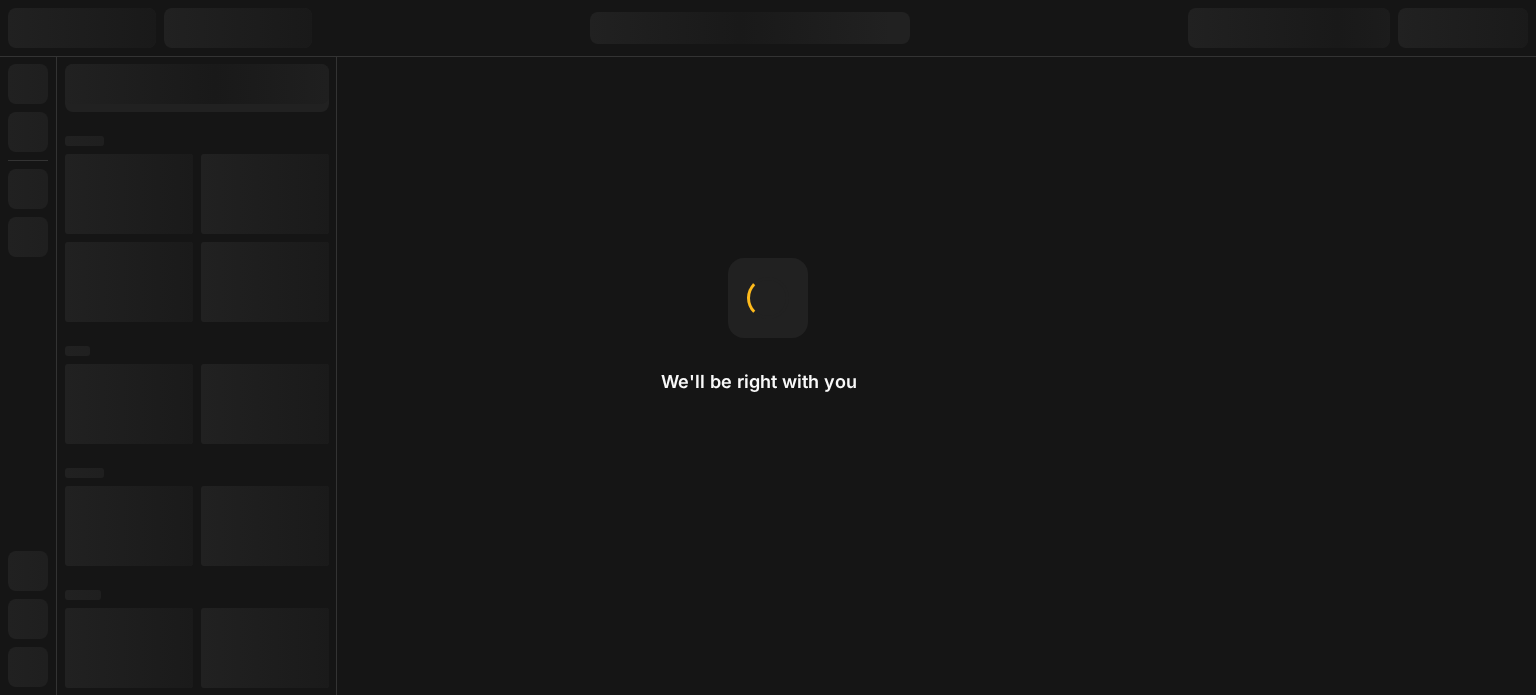 scroll, scrollTop: 0, scrollLeft: 0, axis: both 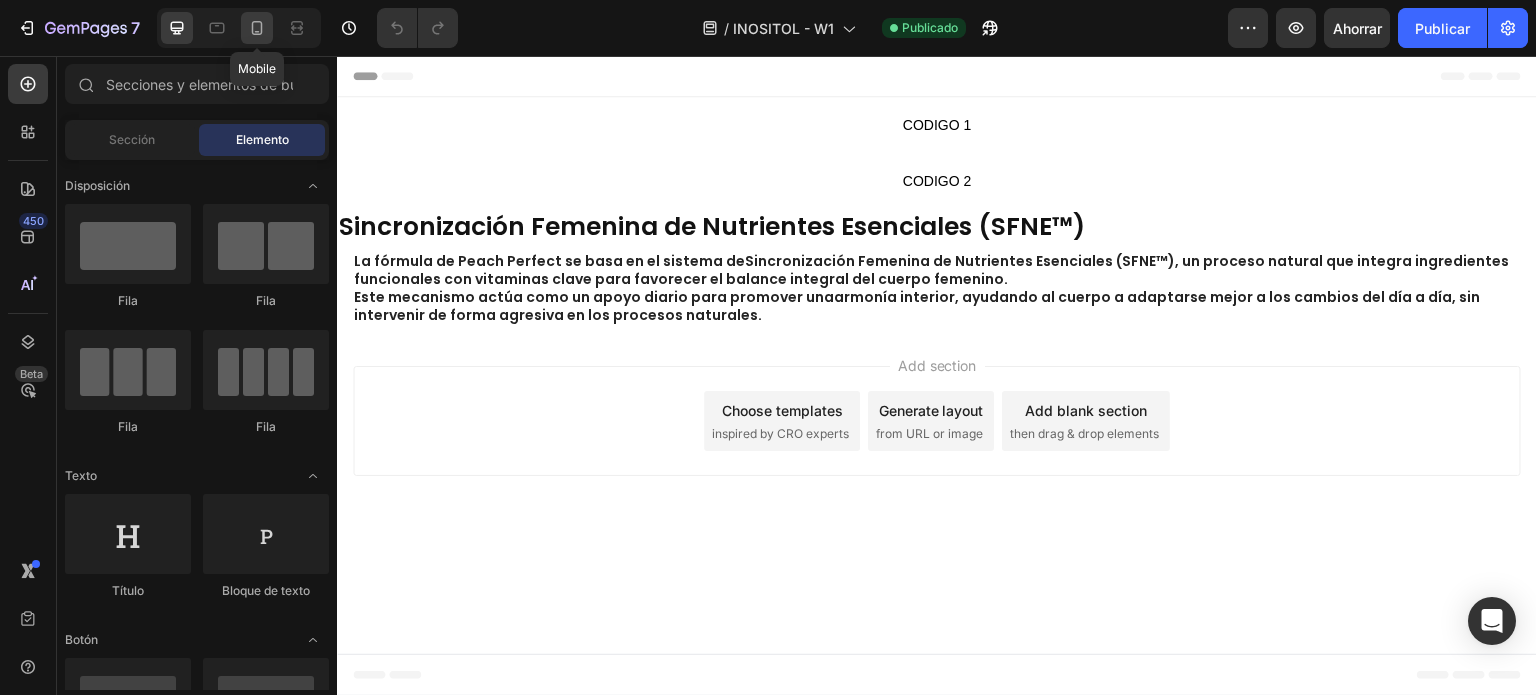 click 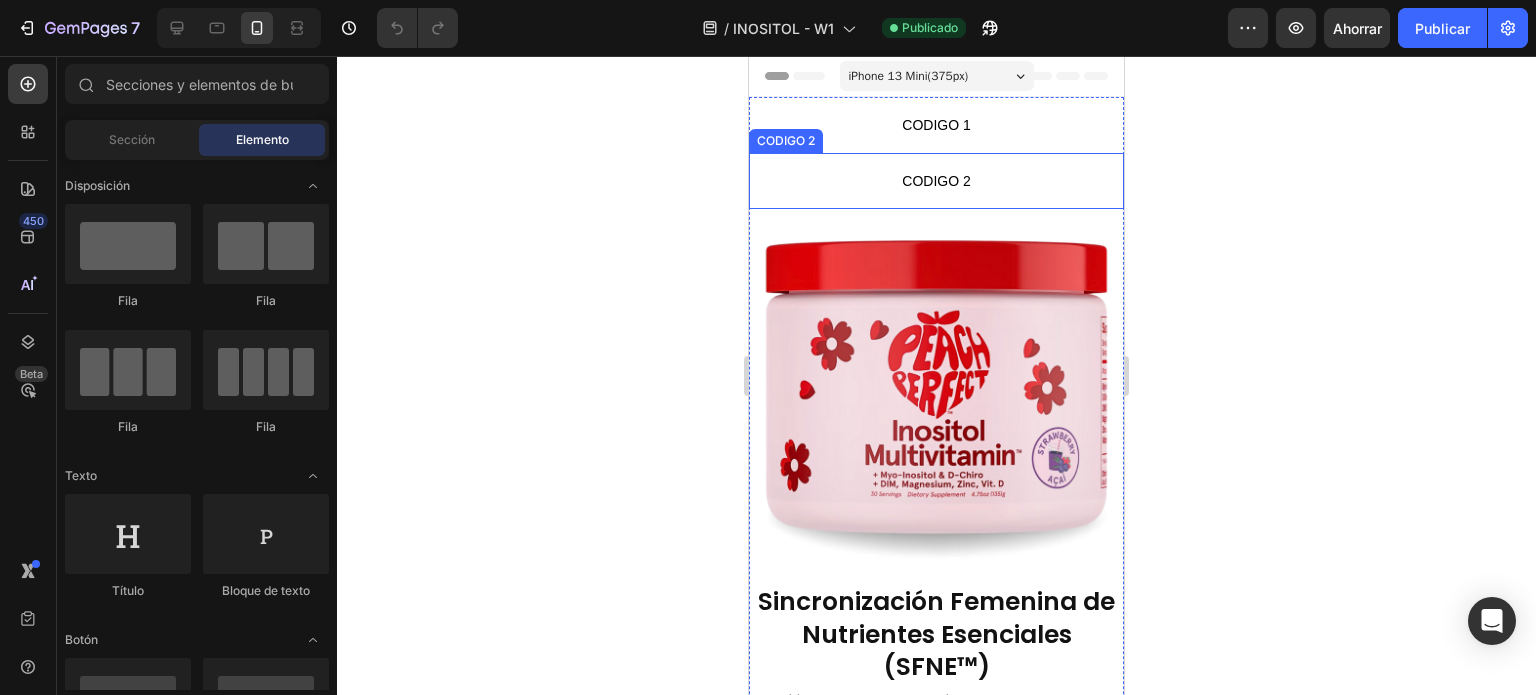 click on "CODIGO 1" at bounding box center [936, 125] 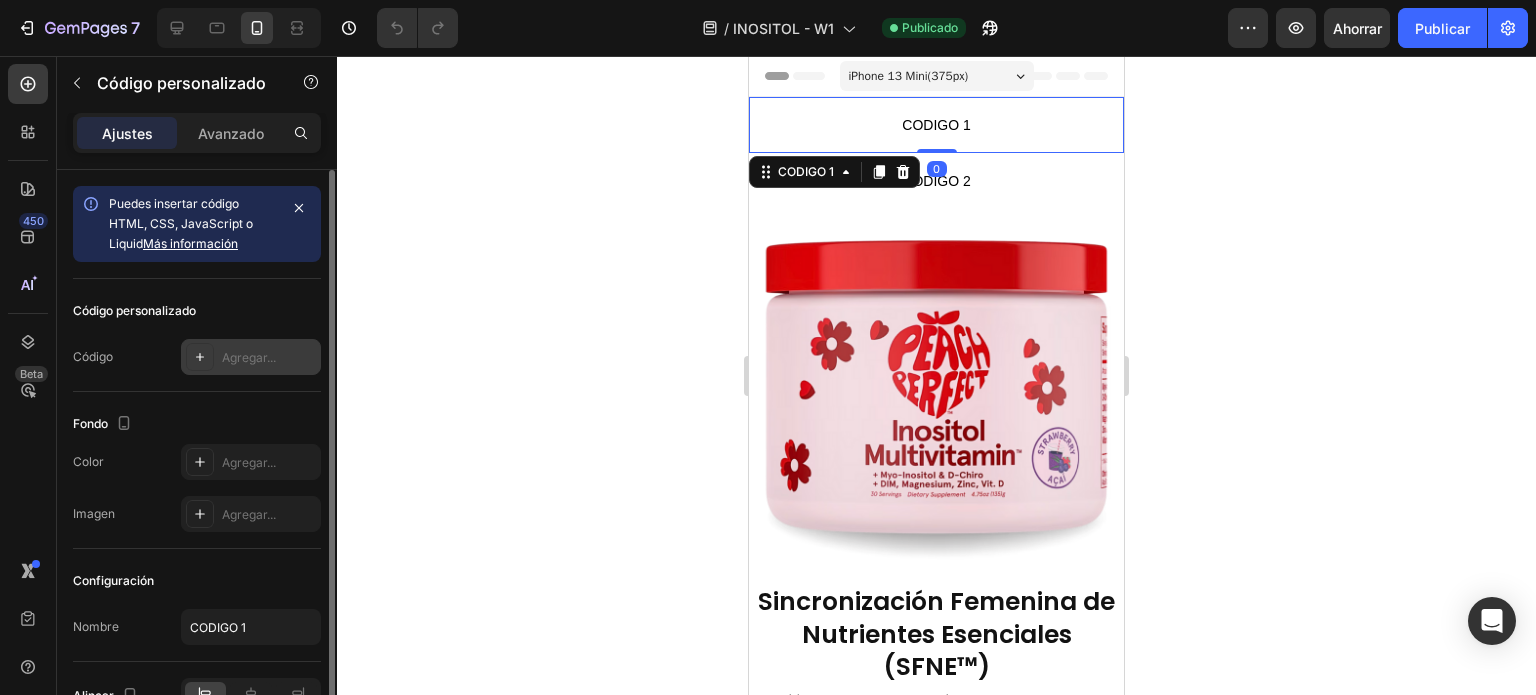 click on "Agregar..." at bounding box center (251, 357) 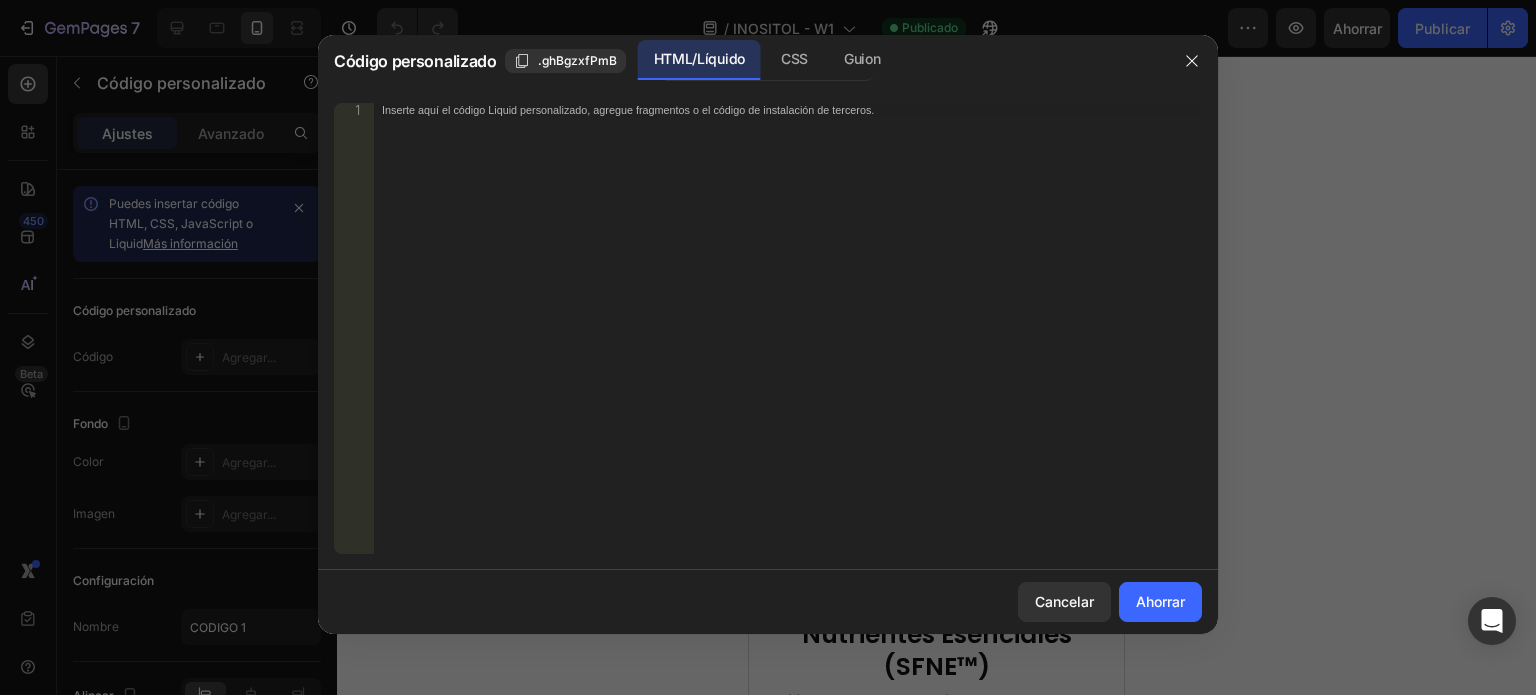 click on "1 Inserte aquí el código Liquid personalizado, agregue fragmentos o el código de instalación de terceros.     [REDACTED] [REDACTED]" 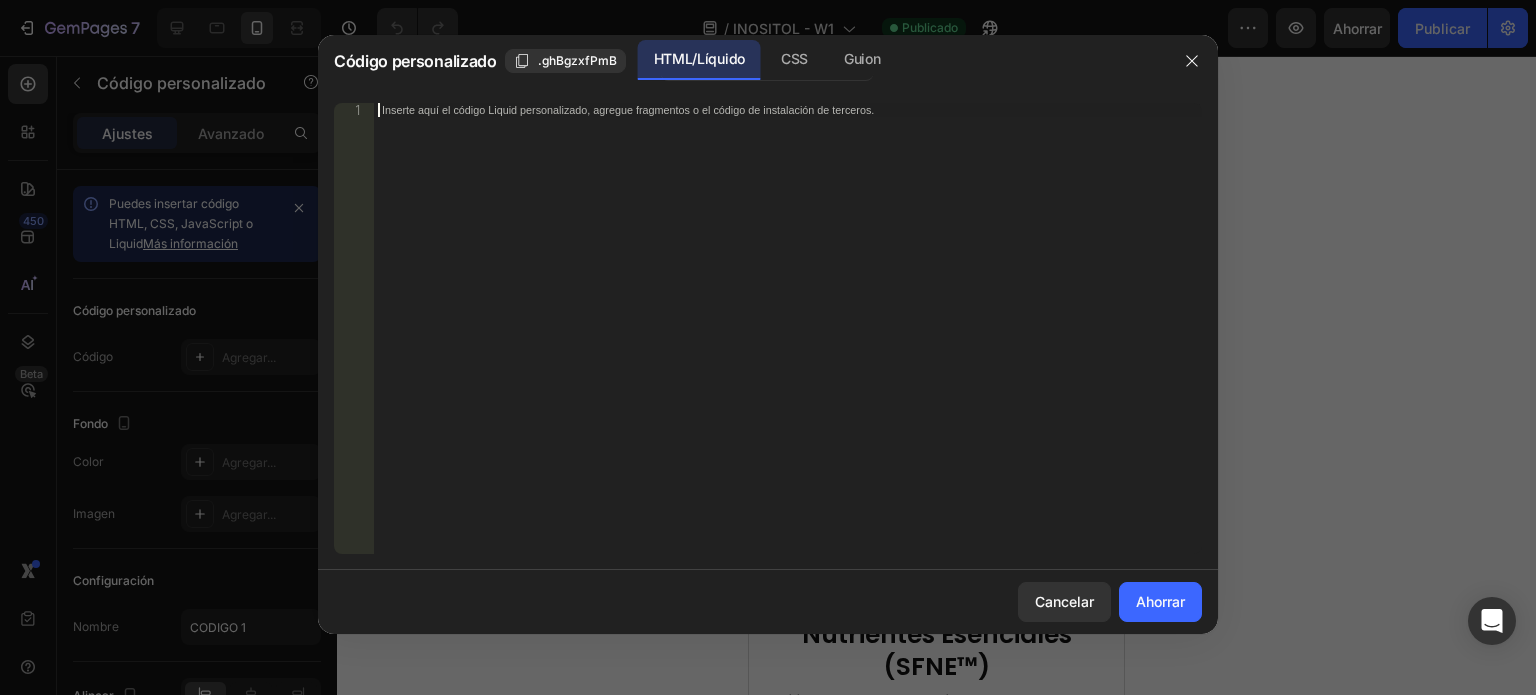 click on "Inserte aquí el código Liquid personalizado, agregue fragmentos o el código de instalación de terceros." at bounding box center [628, 109] 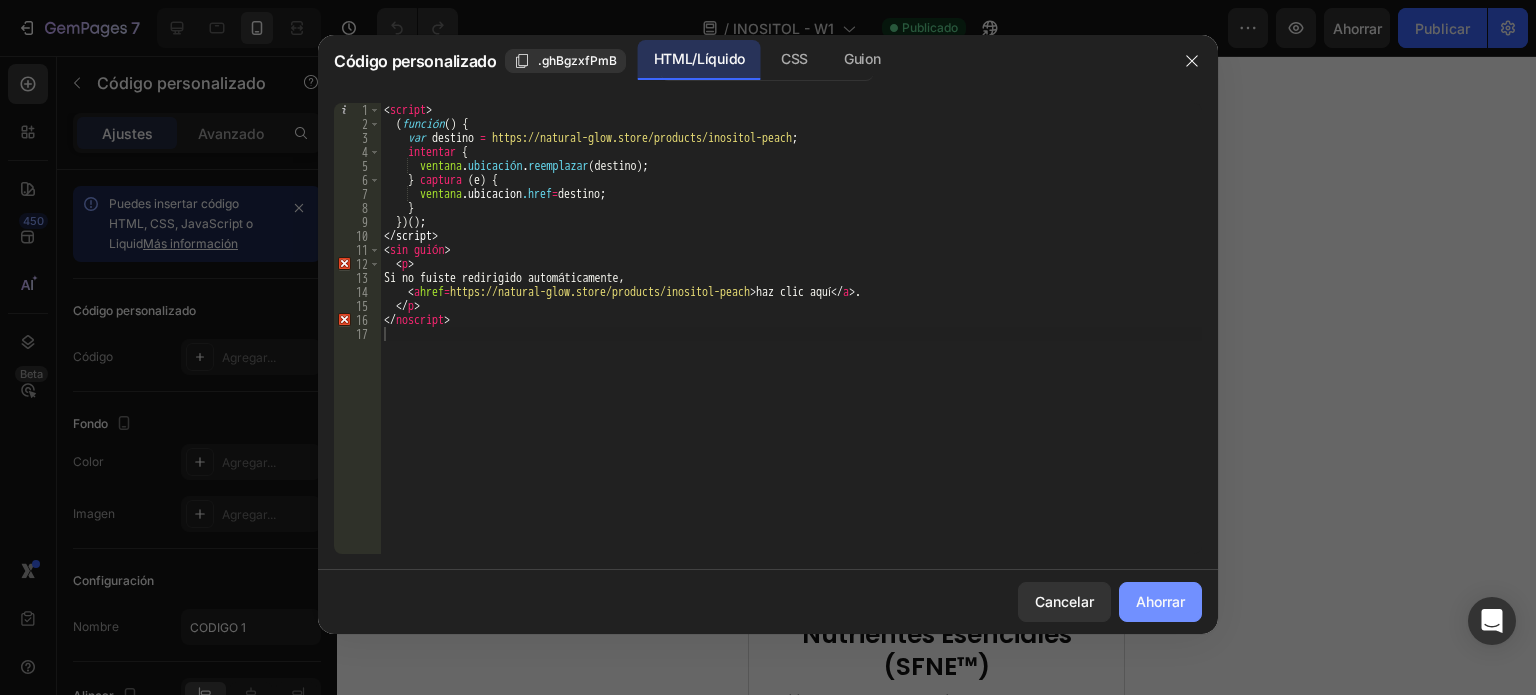 click on "Ahorrar" at bounding box center (1160, 601) 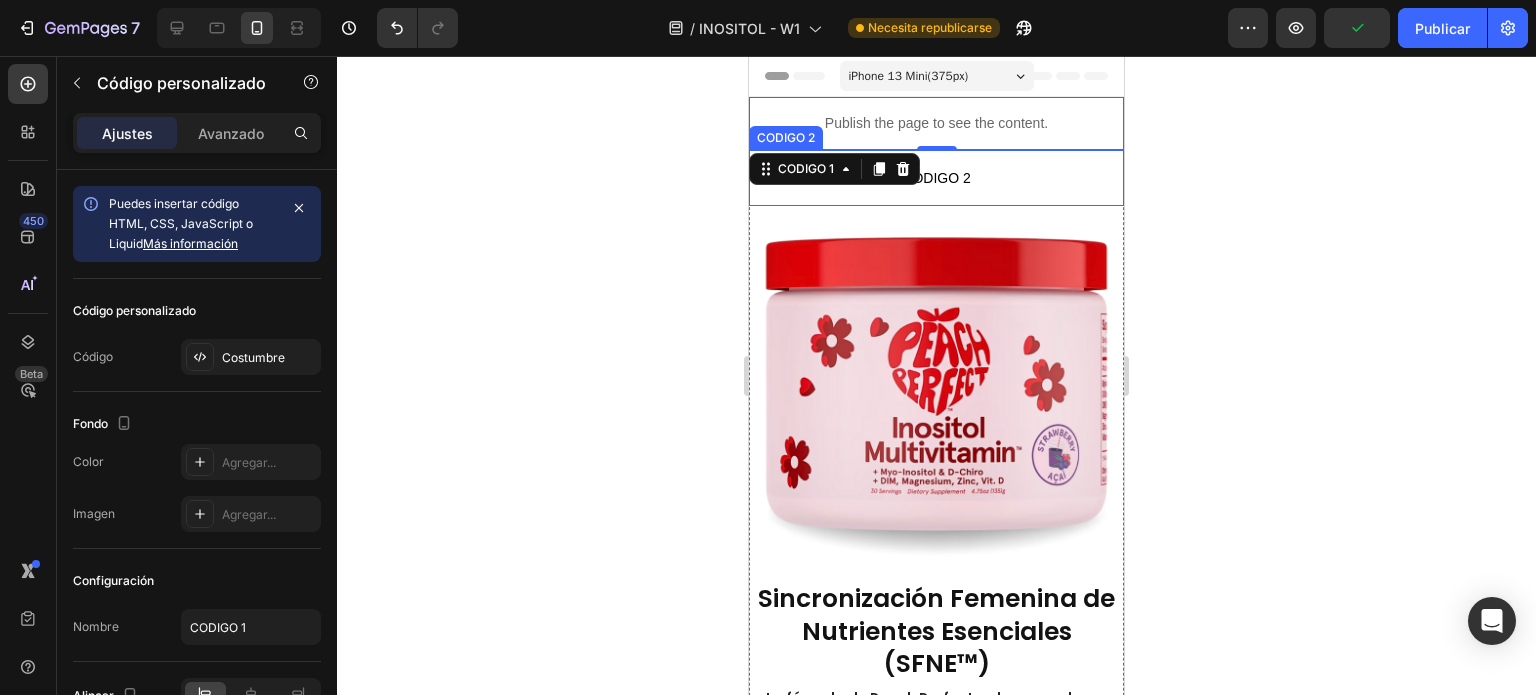 click on "CODIGO 2" at bounding box center [936, 178] 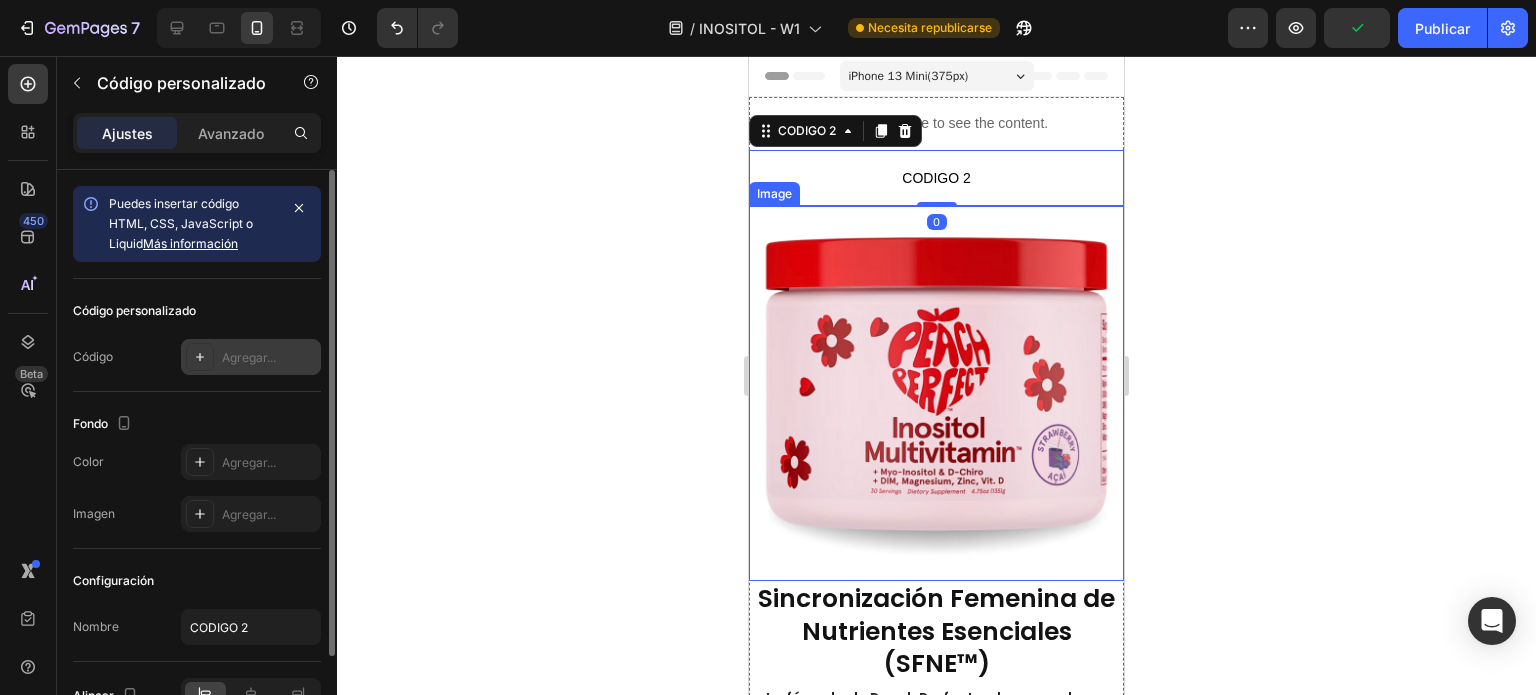 click on "Agregar..." at bounding box center [249, 357] 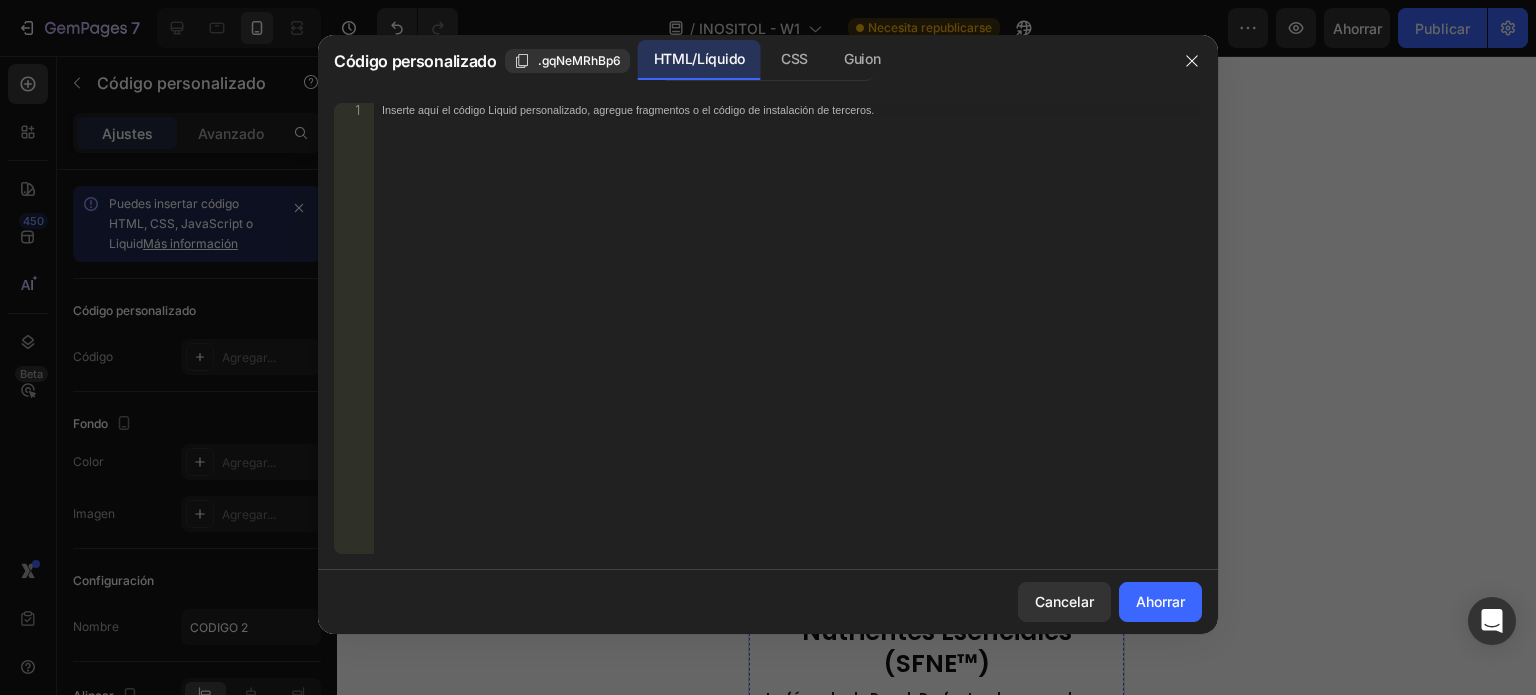 type 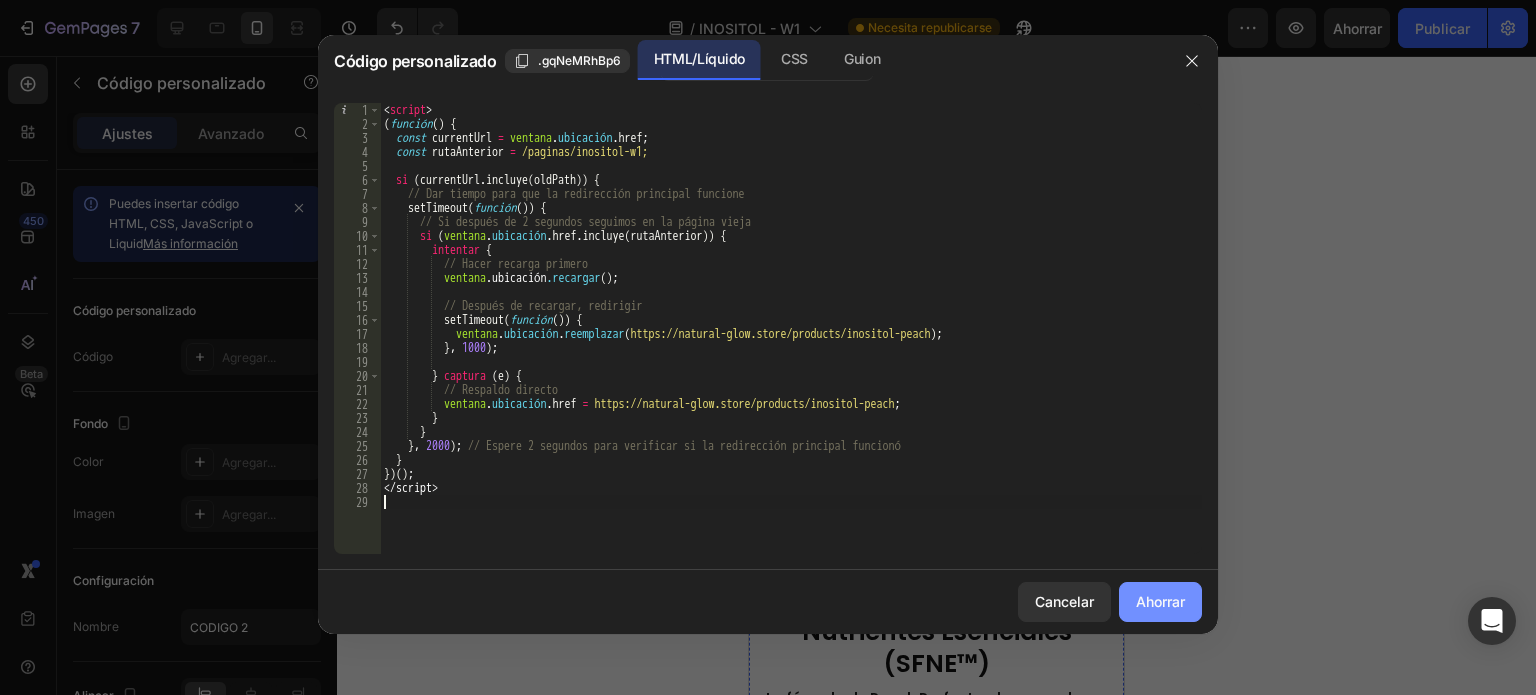 click on "Ahorrar" 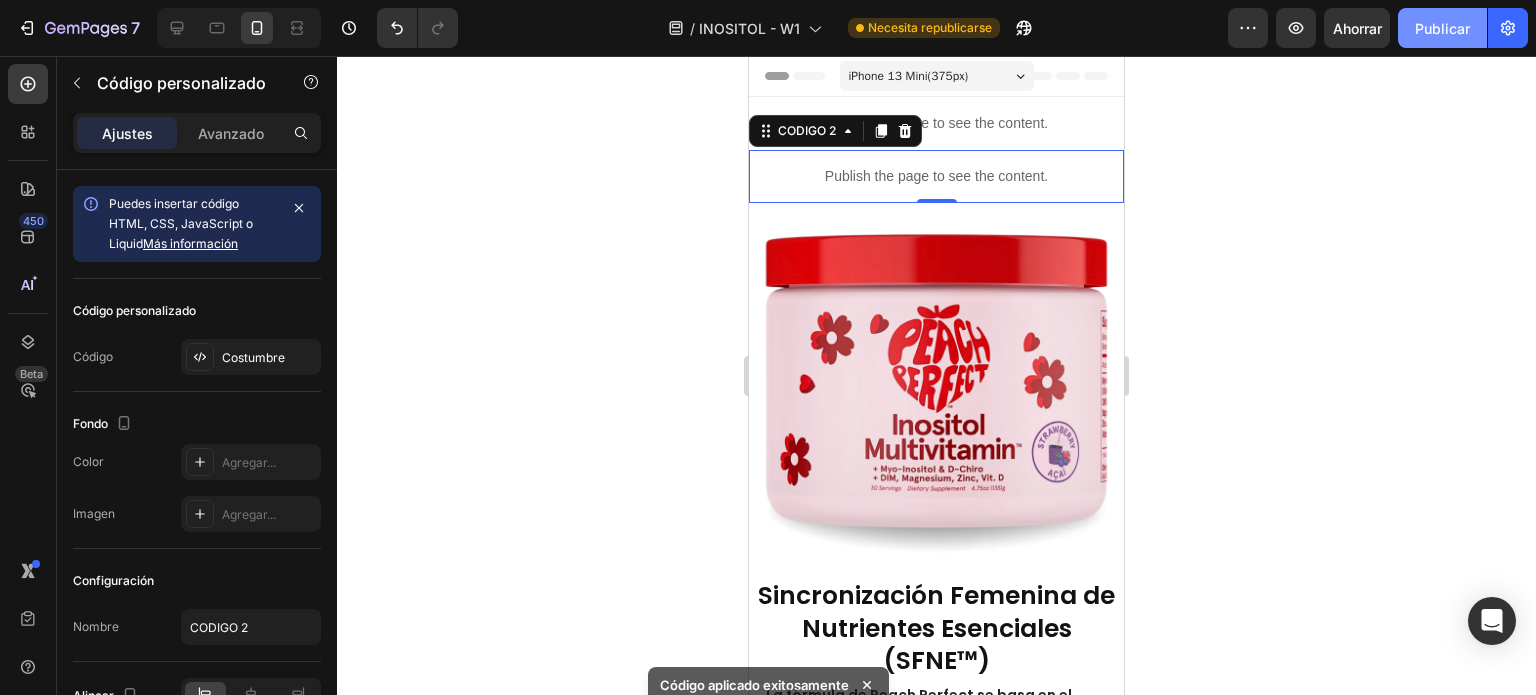 click on "Publicar" at bounding box center (1442, 28) 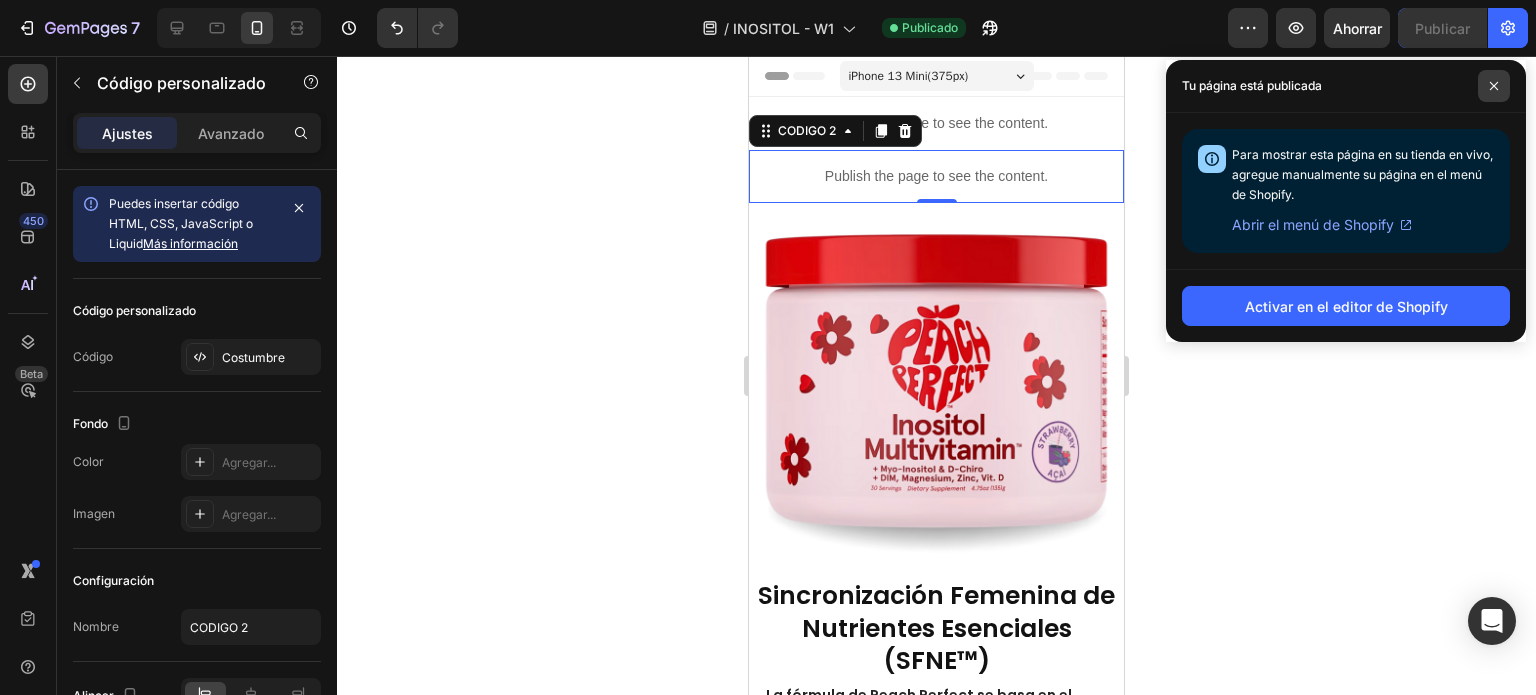 click 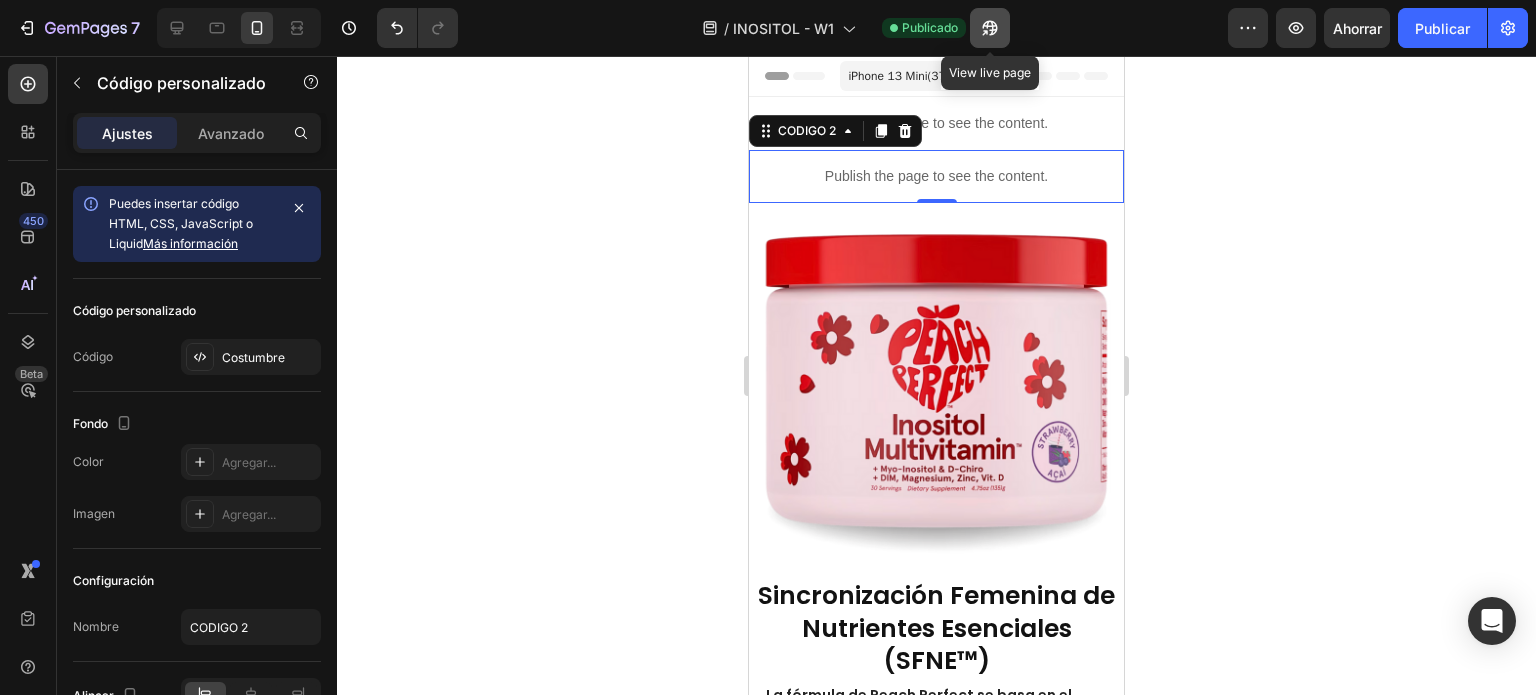 click 